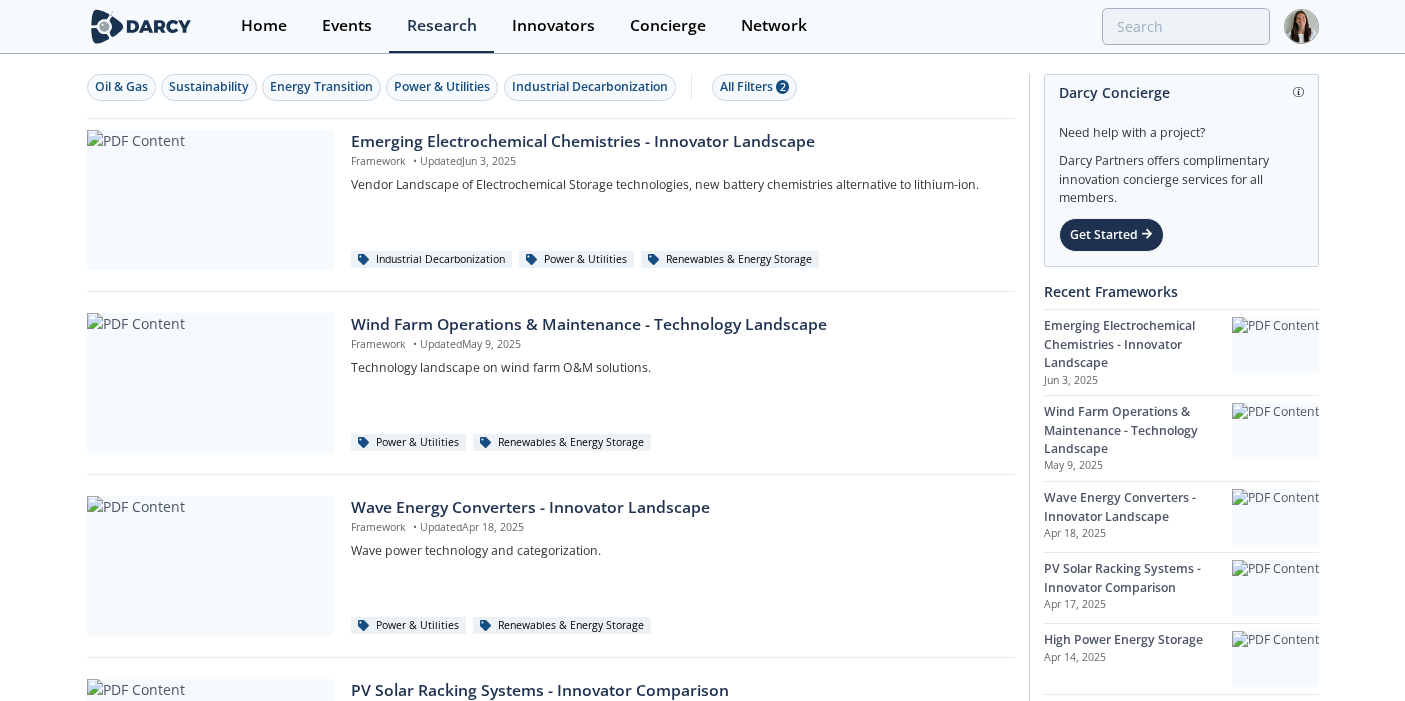 scroll, scrollTop: 333, scrollLeft: 0, axis: vertical 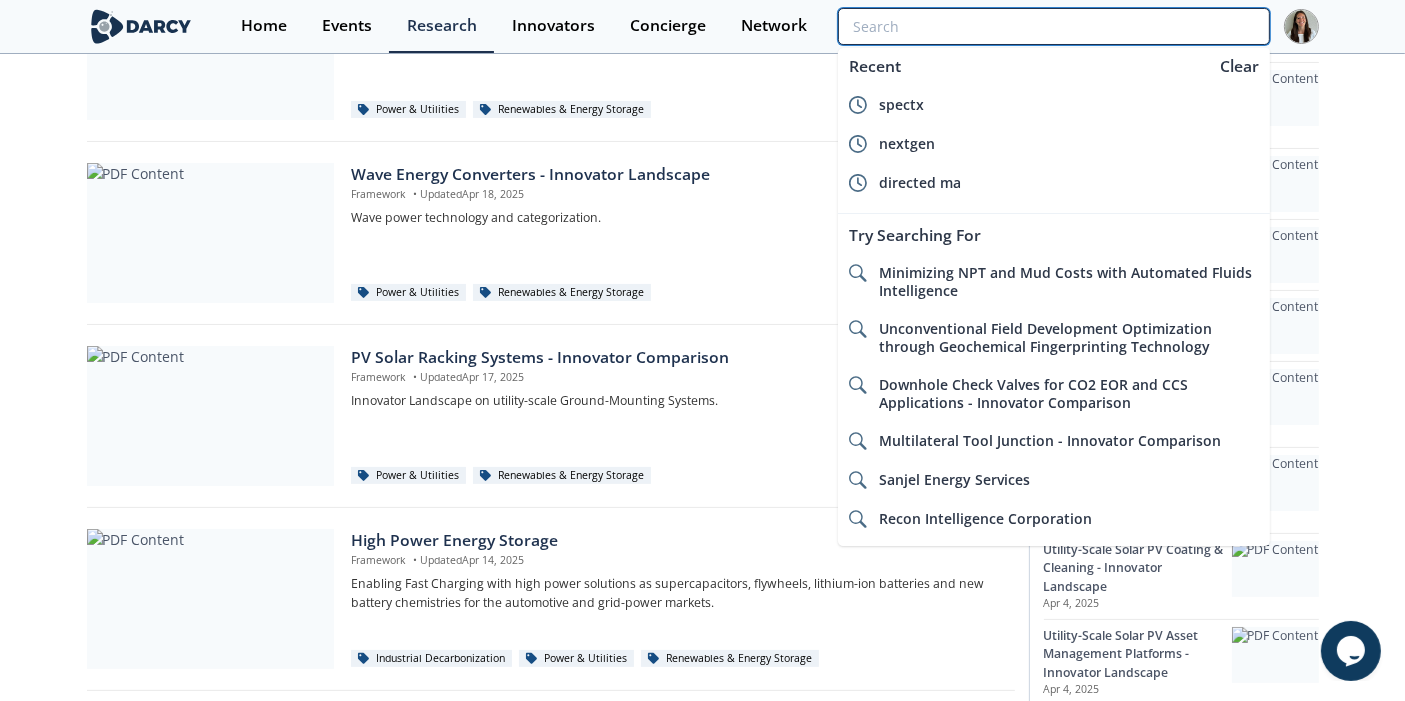 click at bounding box center (1053, 26) 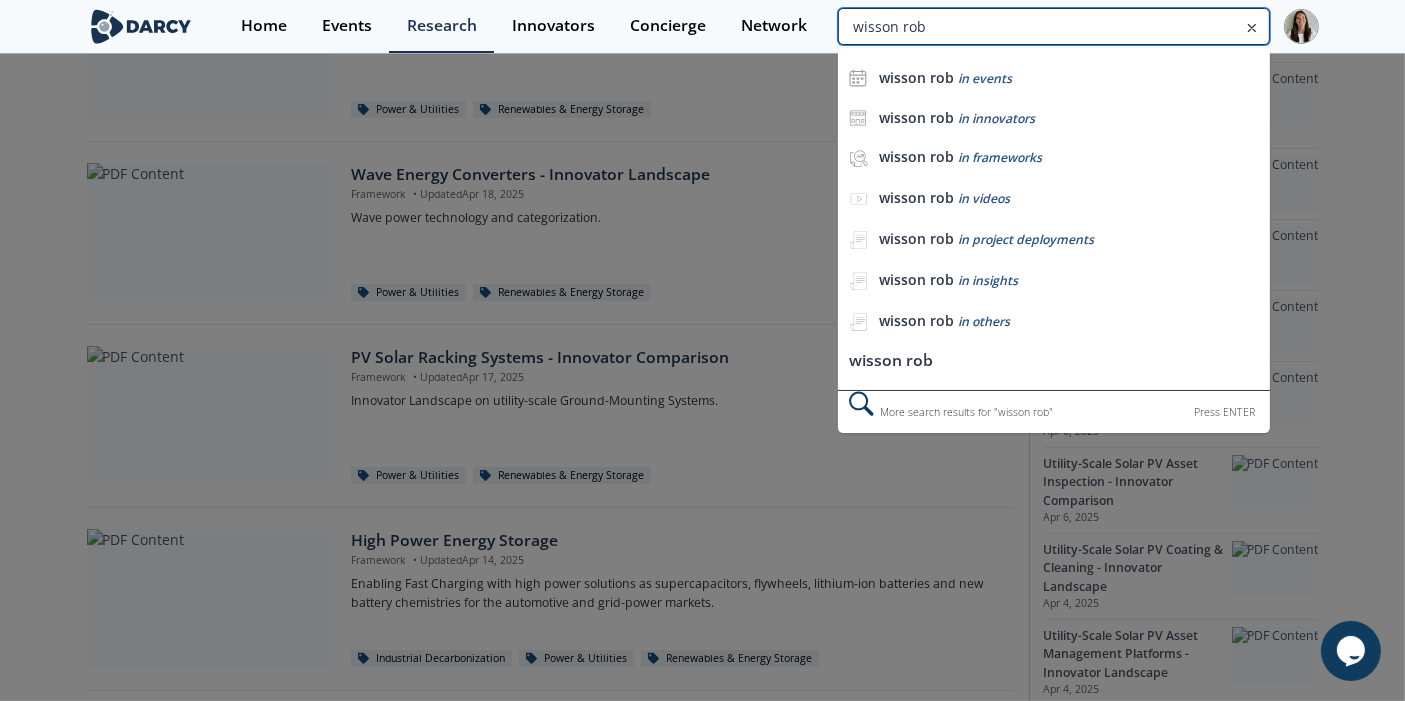type on "wisson rob" 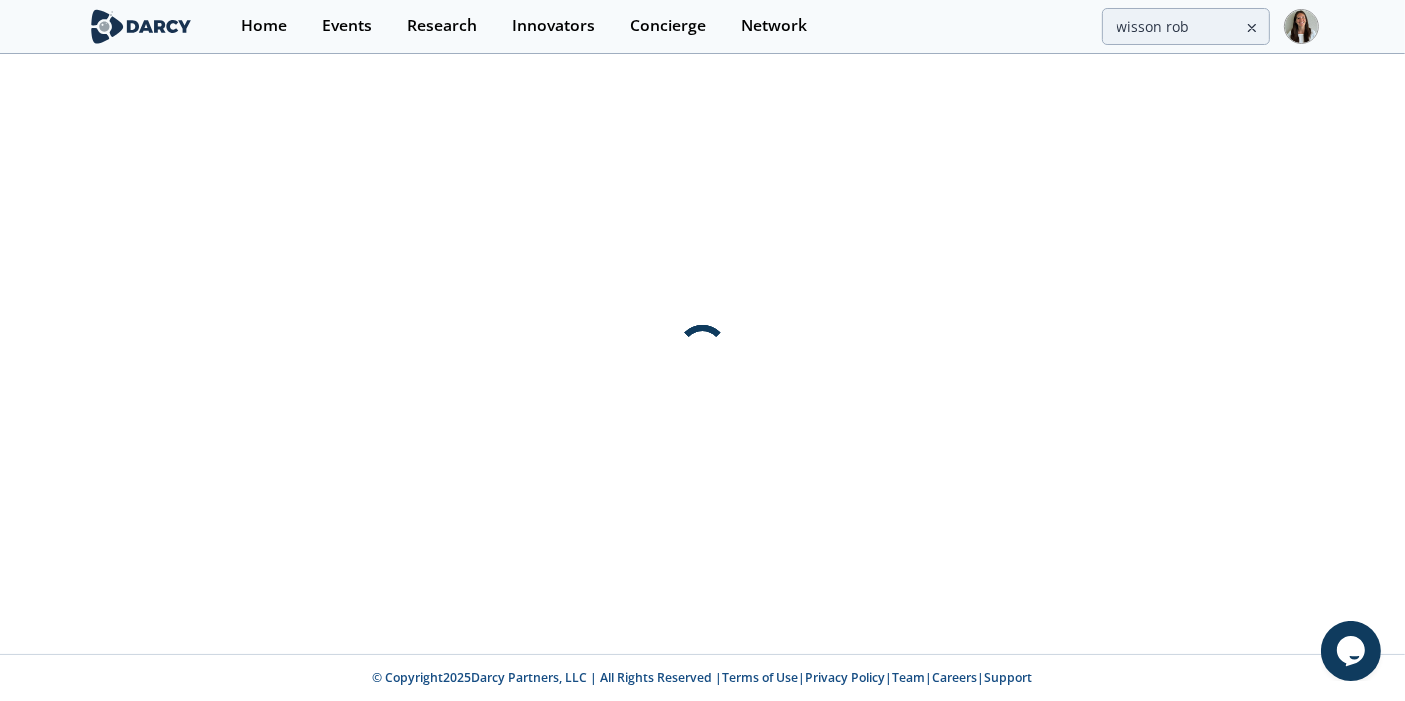 scroll, scrollTop: 0, scrollLeft: 0, axis: both 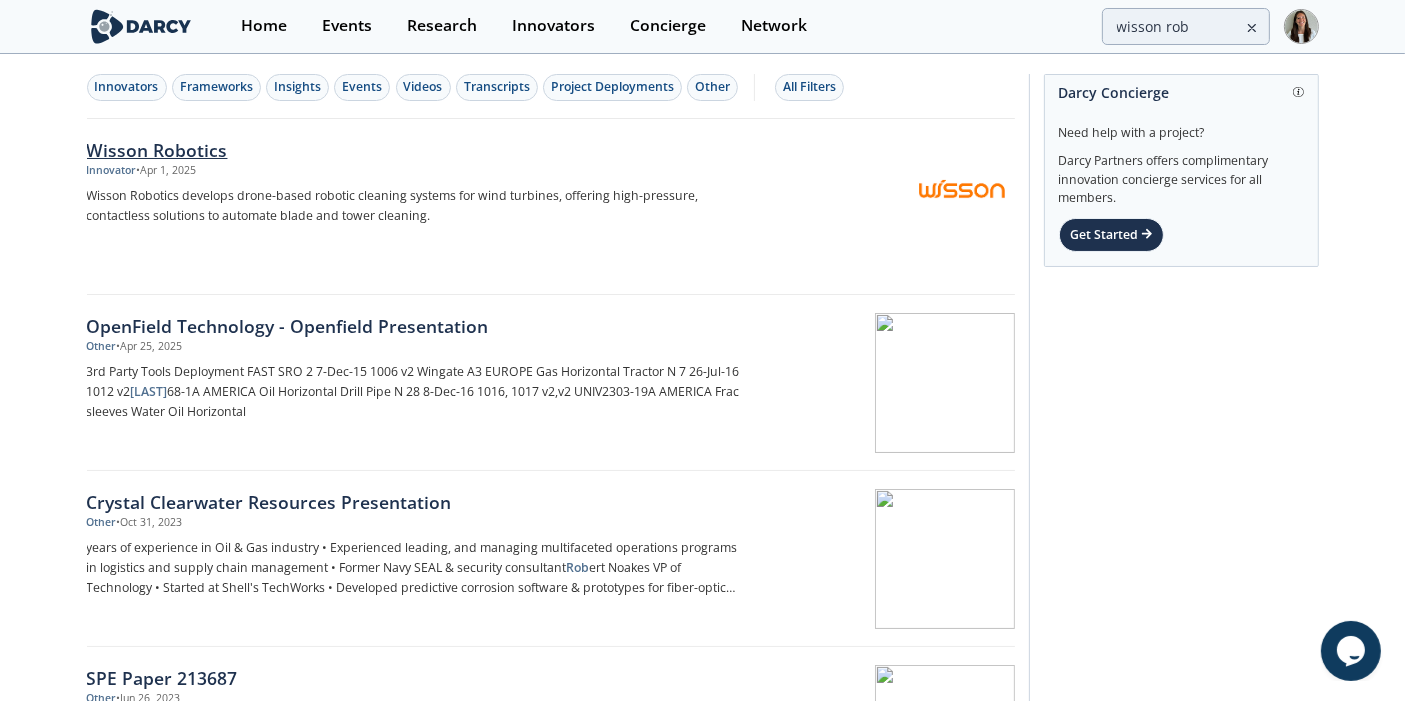 click on "​Wisson Robotics" at bounding box center [418, 150] 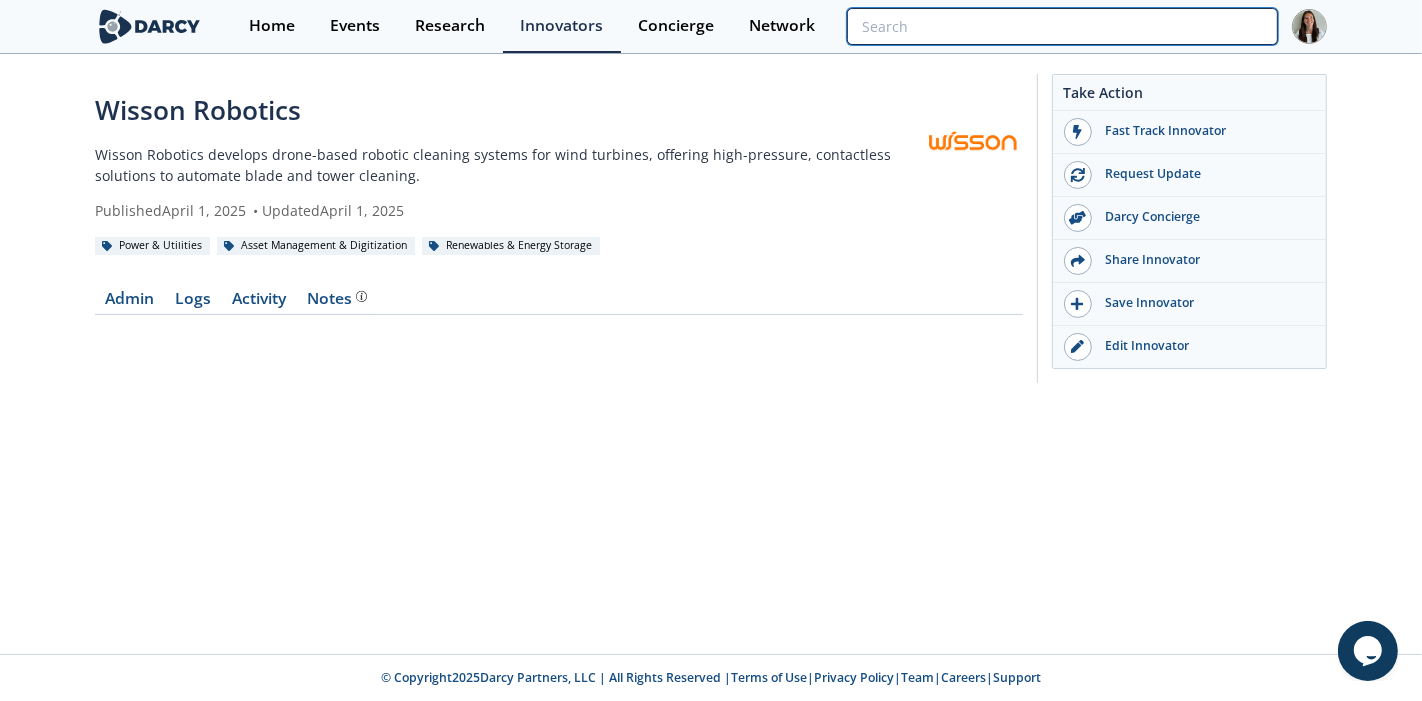 click at bounding box center [1062, 26] 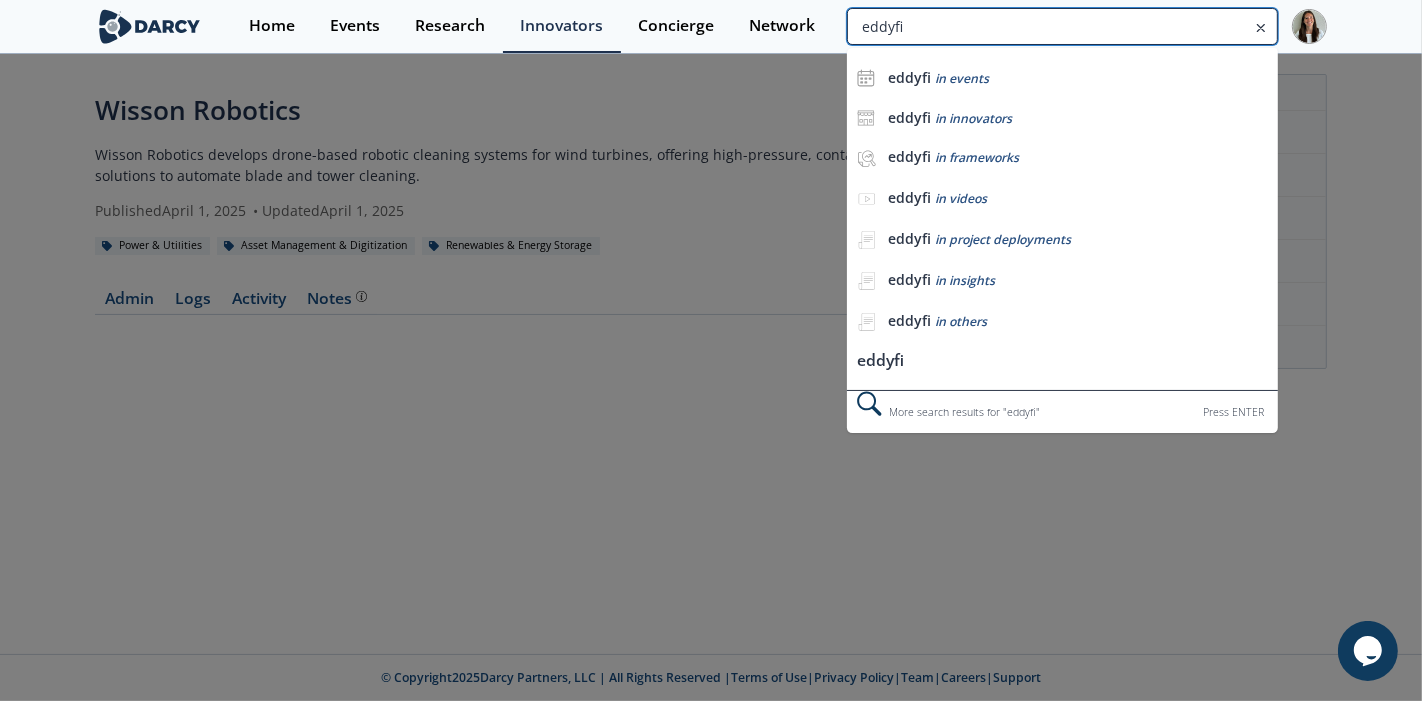 type on "eddyfi" 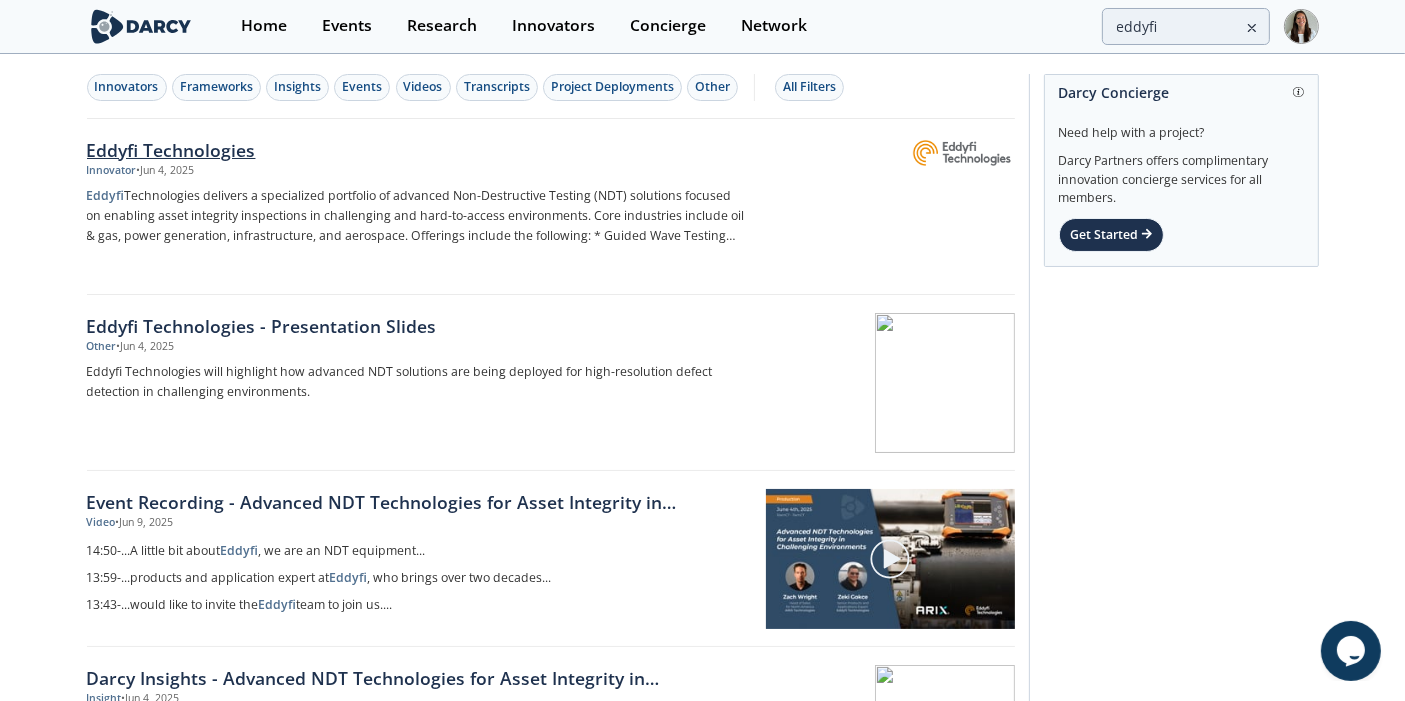click on "•  Jun 4, 2025" at bounding box center (166, 171) 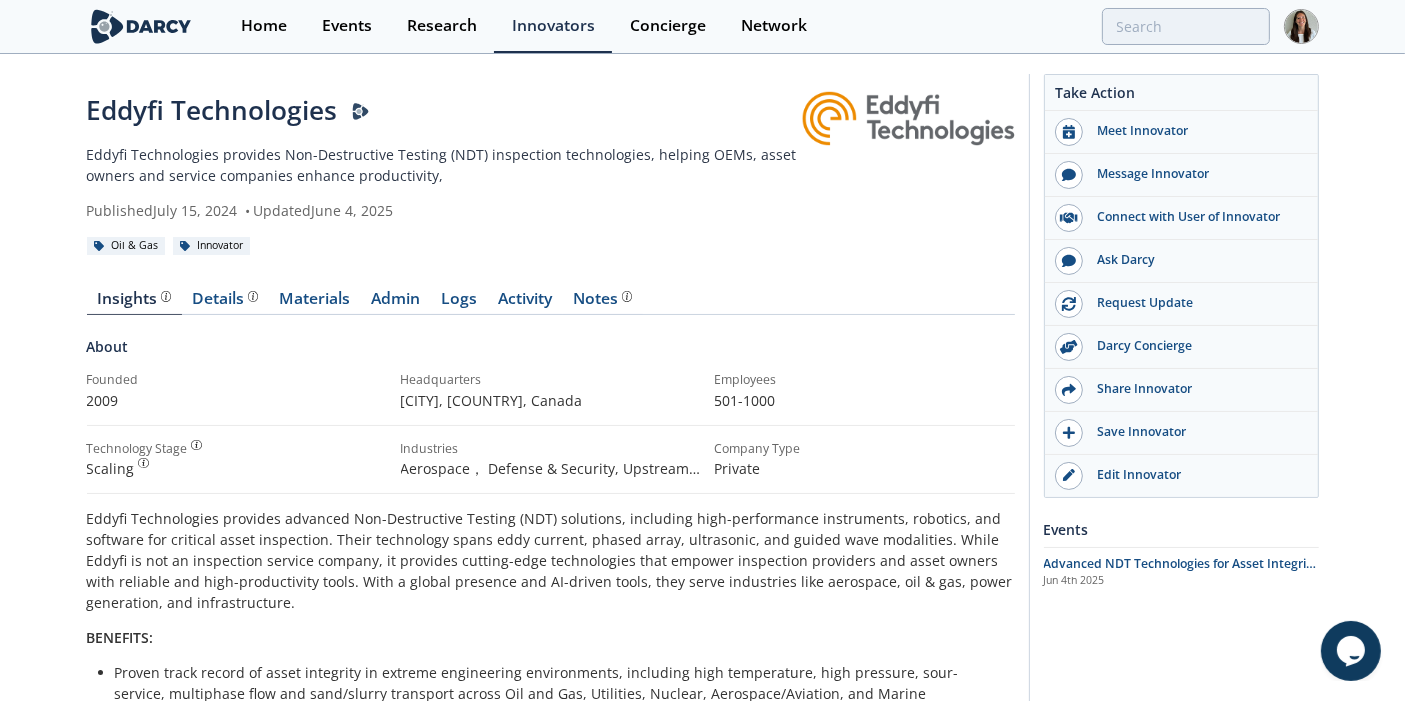 drag, startPoint x: 1200, startPoint y: 47, endPoint x: 1195, endPoint y: 35, distance: 13 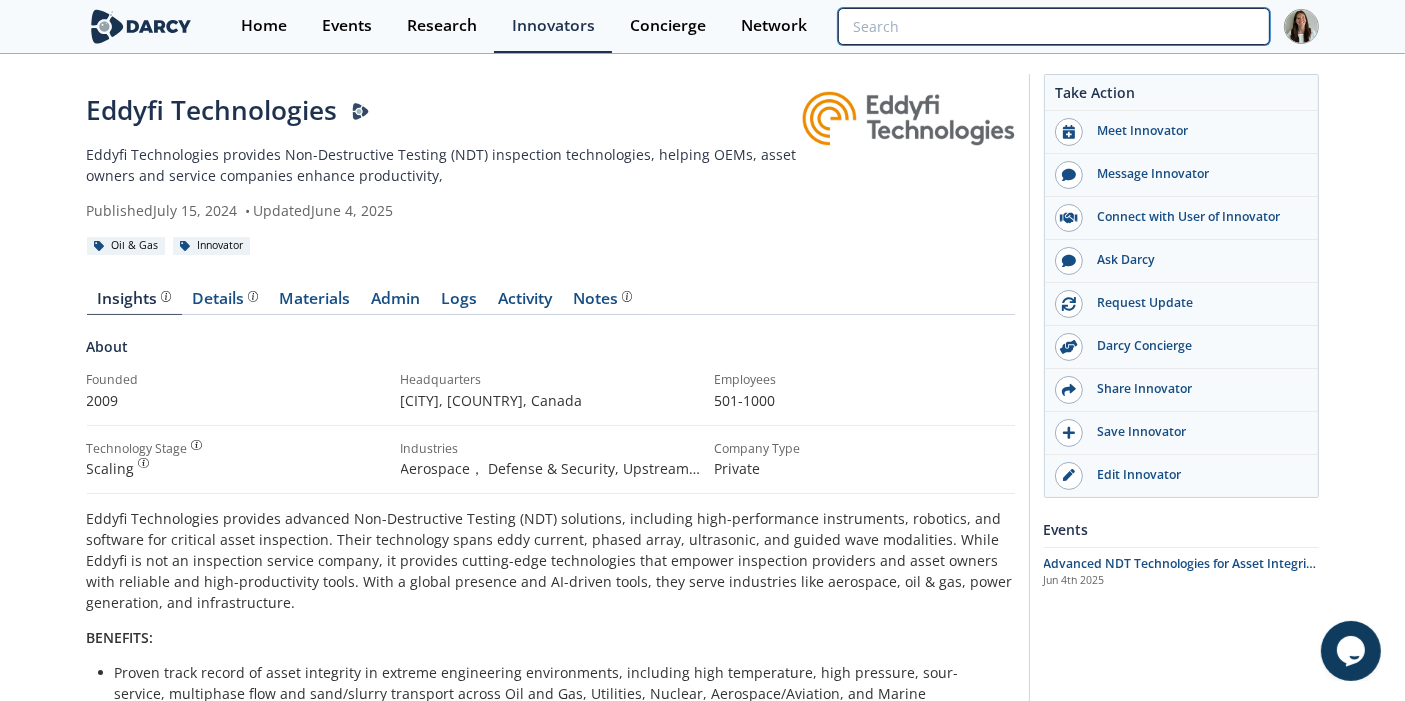 click at bounding box center (1053, 26) 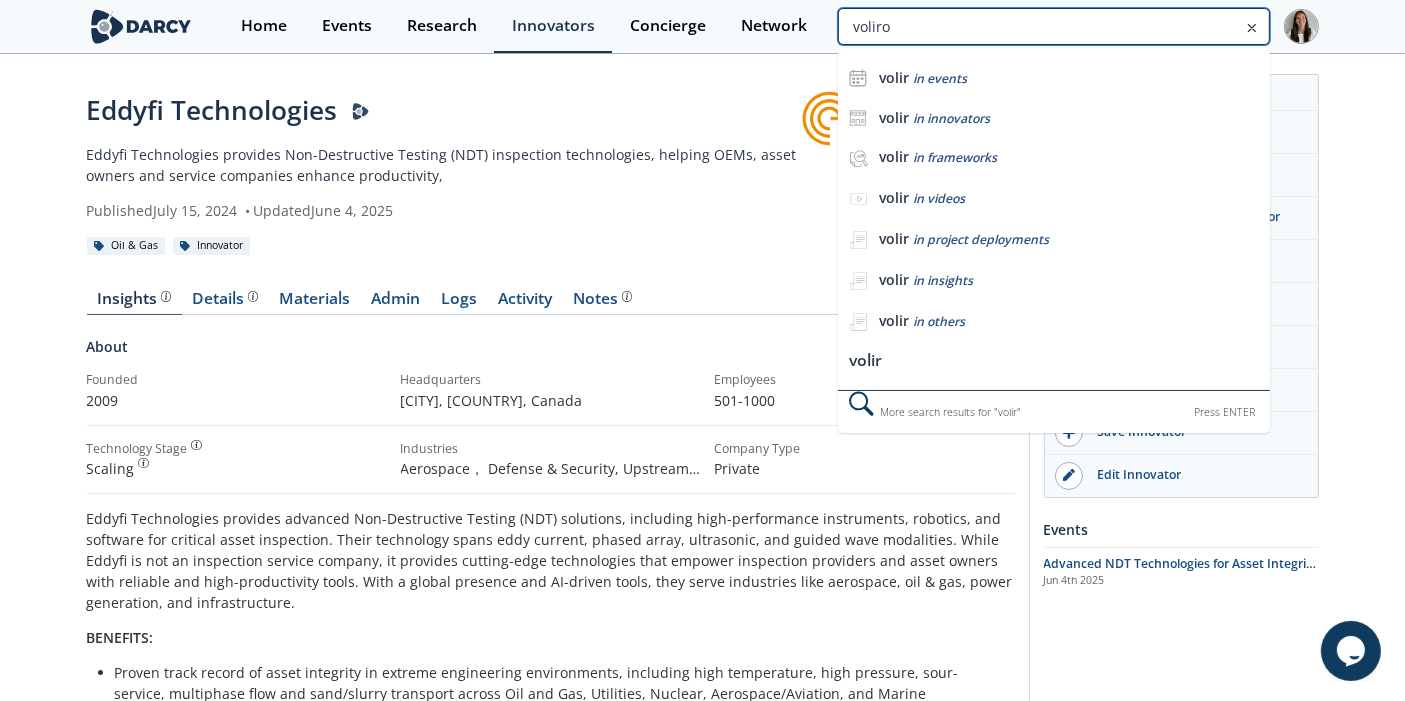 type on "voliro" 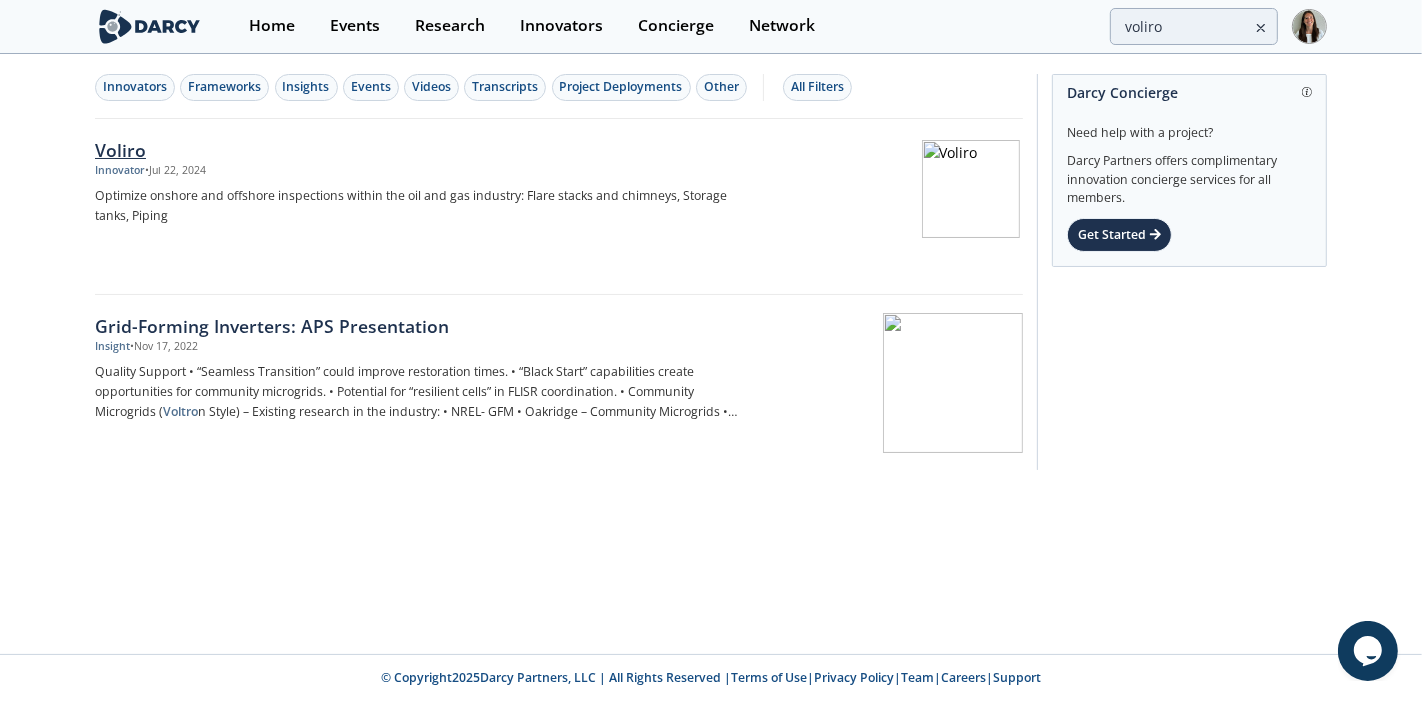 click on "Optimize onshore and offshore inspections within the oil and gas industry: Flare stacks and chimneys,
Storage tanks, Piping" at bounding box center (426, 206) 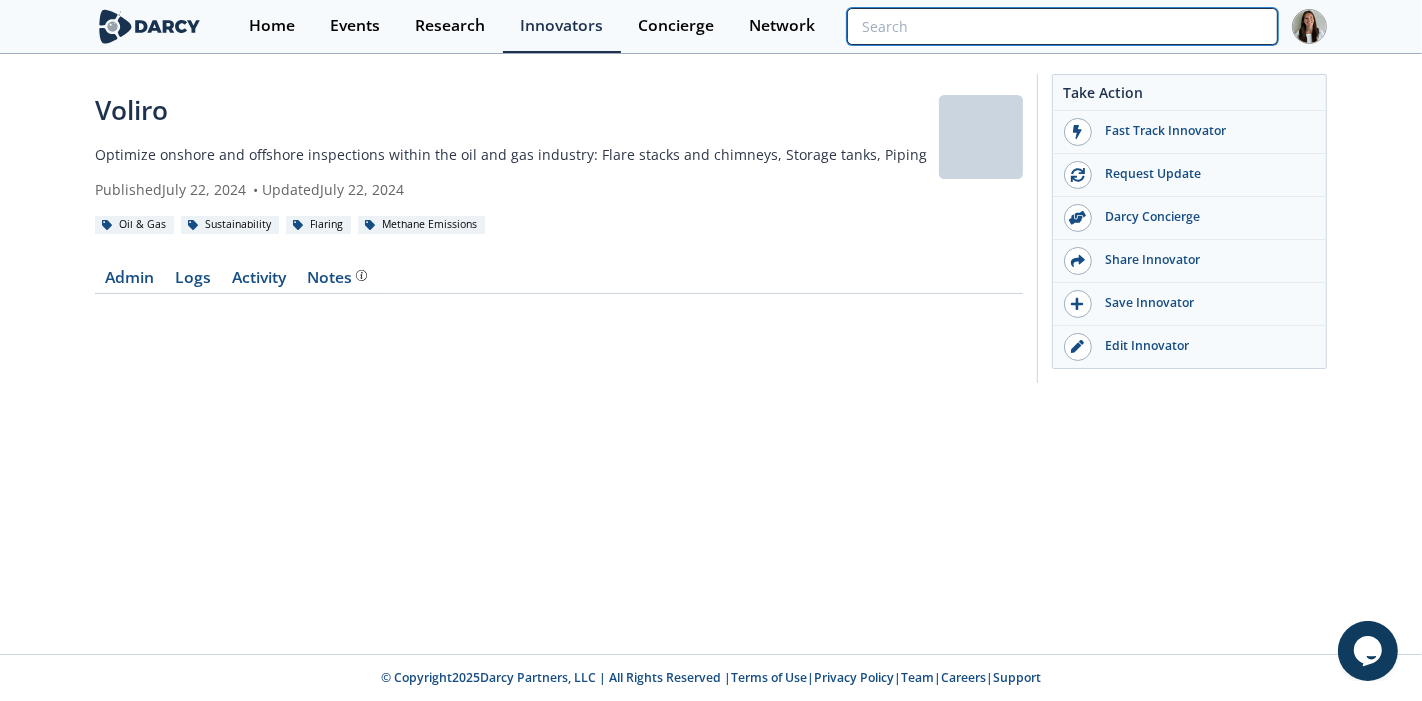 click at bounding box center (1062, 26) 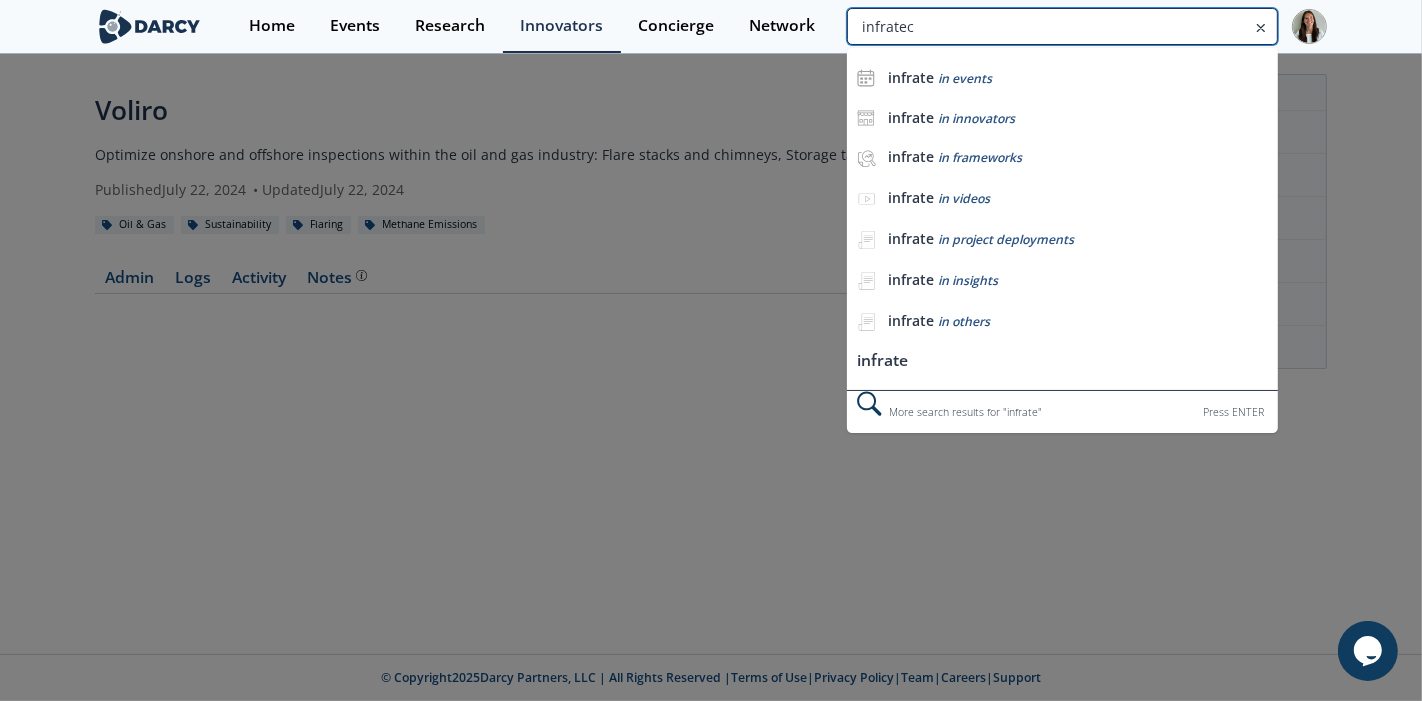 type on "infratec" 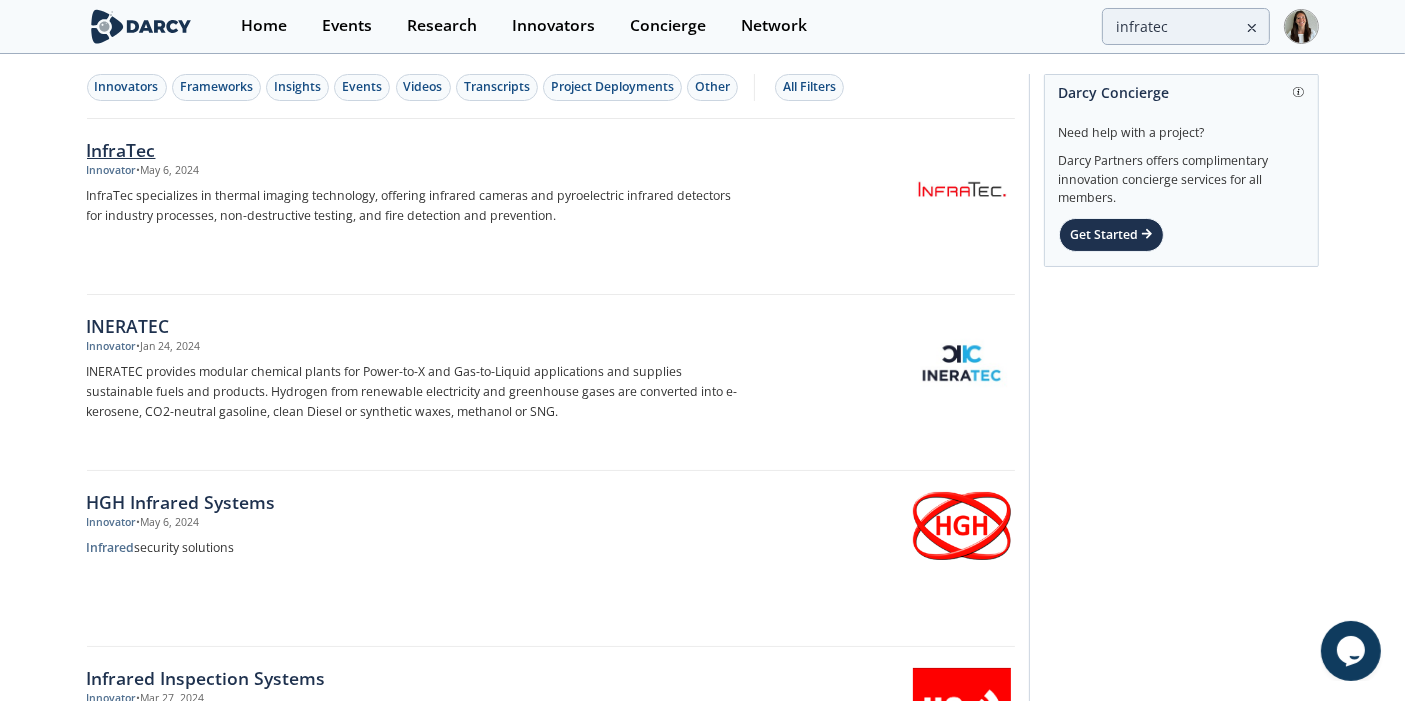 click on "InfraTec
Innovator
•  May 6, 2024
InfraTec specializes in thermal imaging technology, offering infrared cameras and pyroelectric infrared detectors for industry processes, non-destructive testing, and fire detection and prevention." at bounding box center [425, 207] 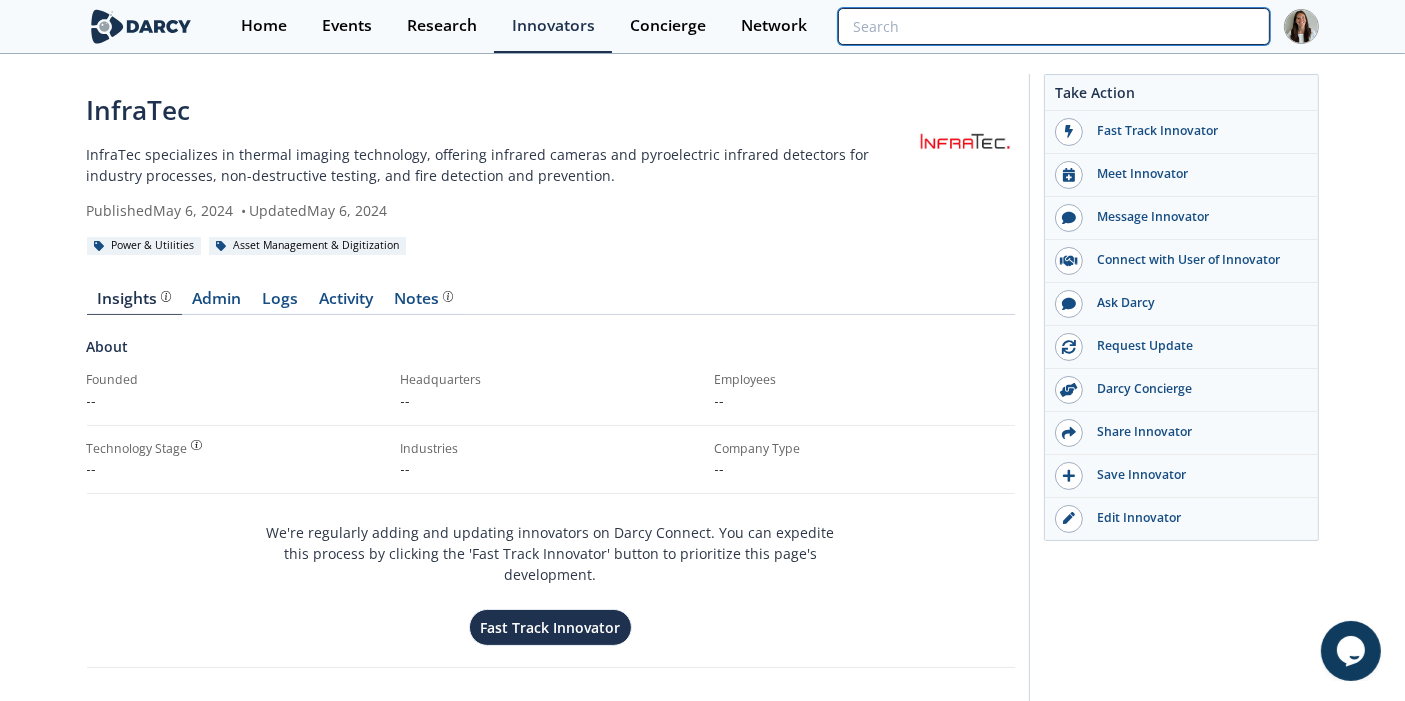 click at bounding box center [1053, 26] 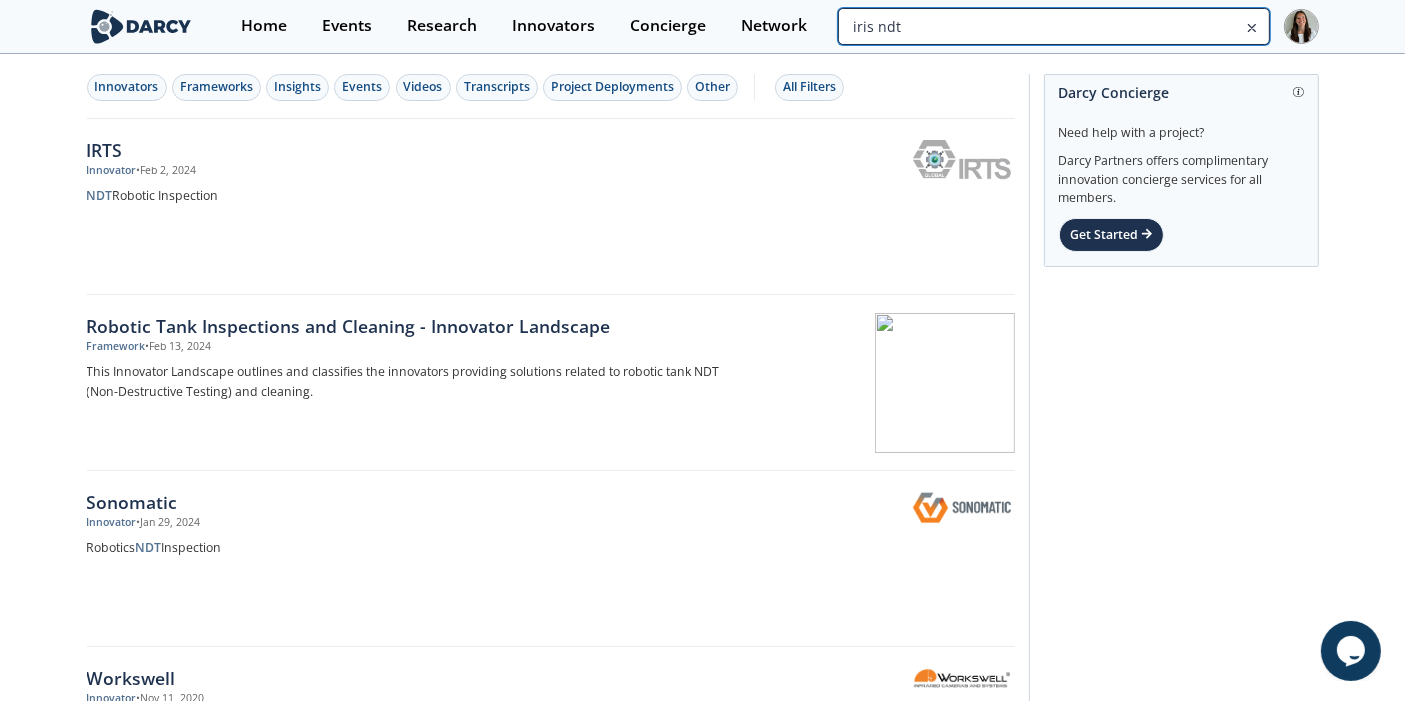 click on "iris ndt" at bounding box center [1053, 26] 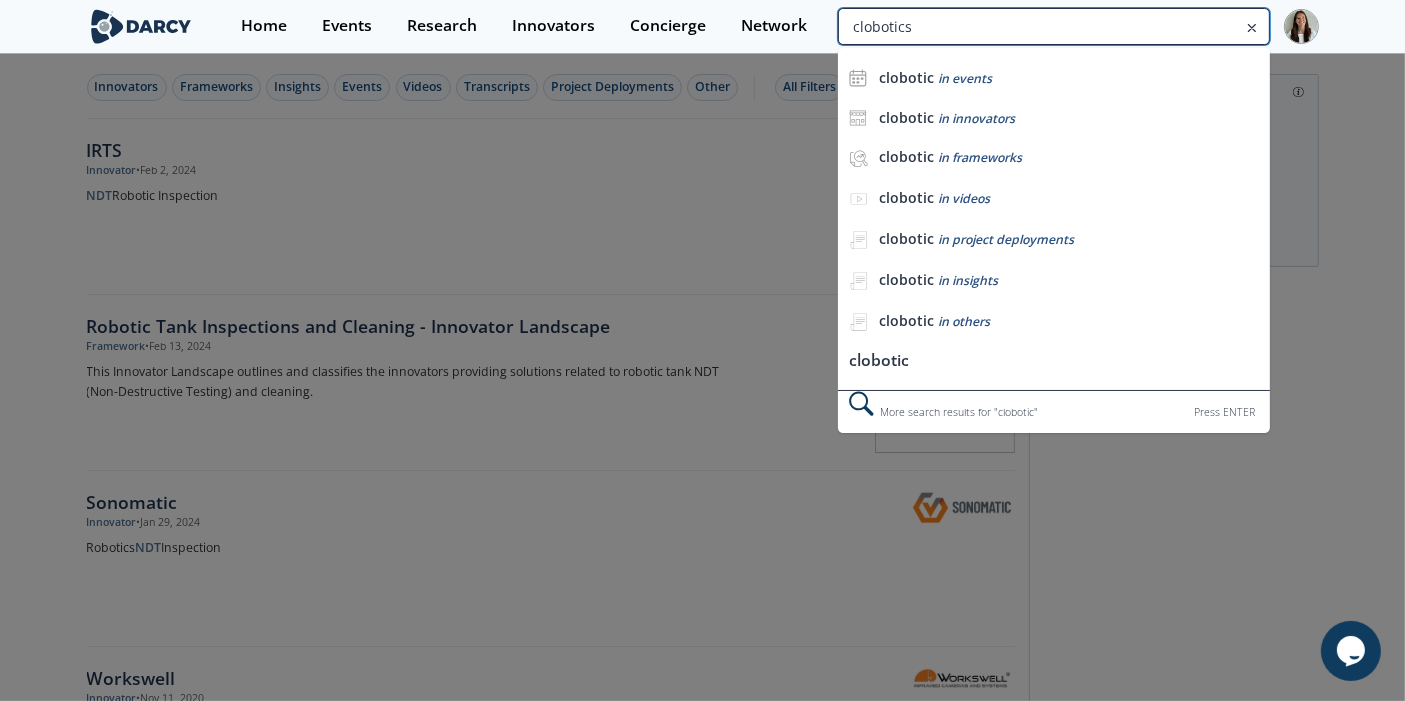 type on "clobotics" 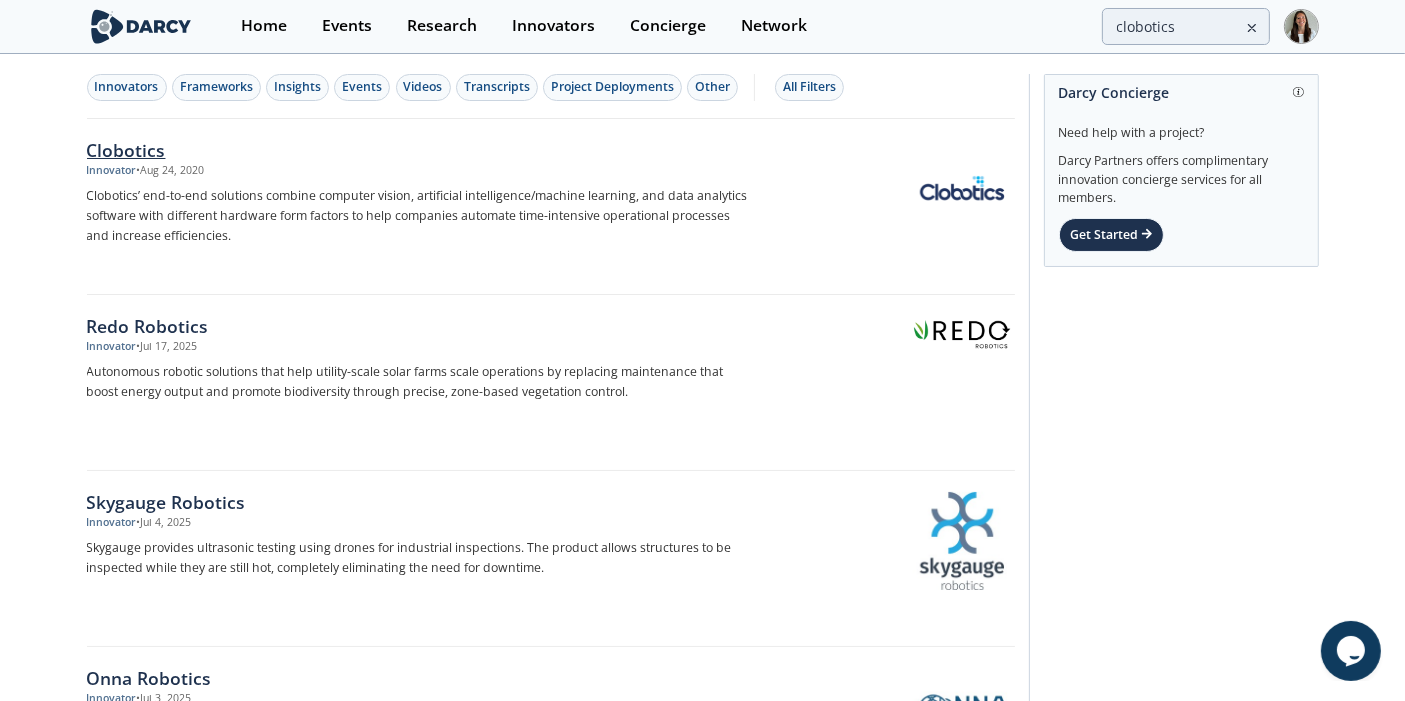 click on "Innovator
•  Aug 24, 2020" at bounding box center (418, 171) 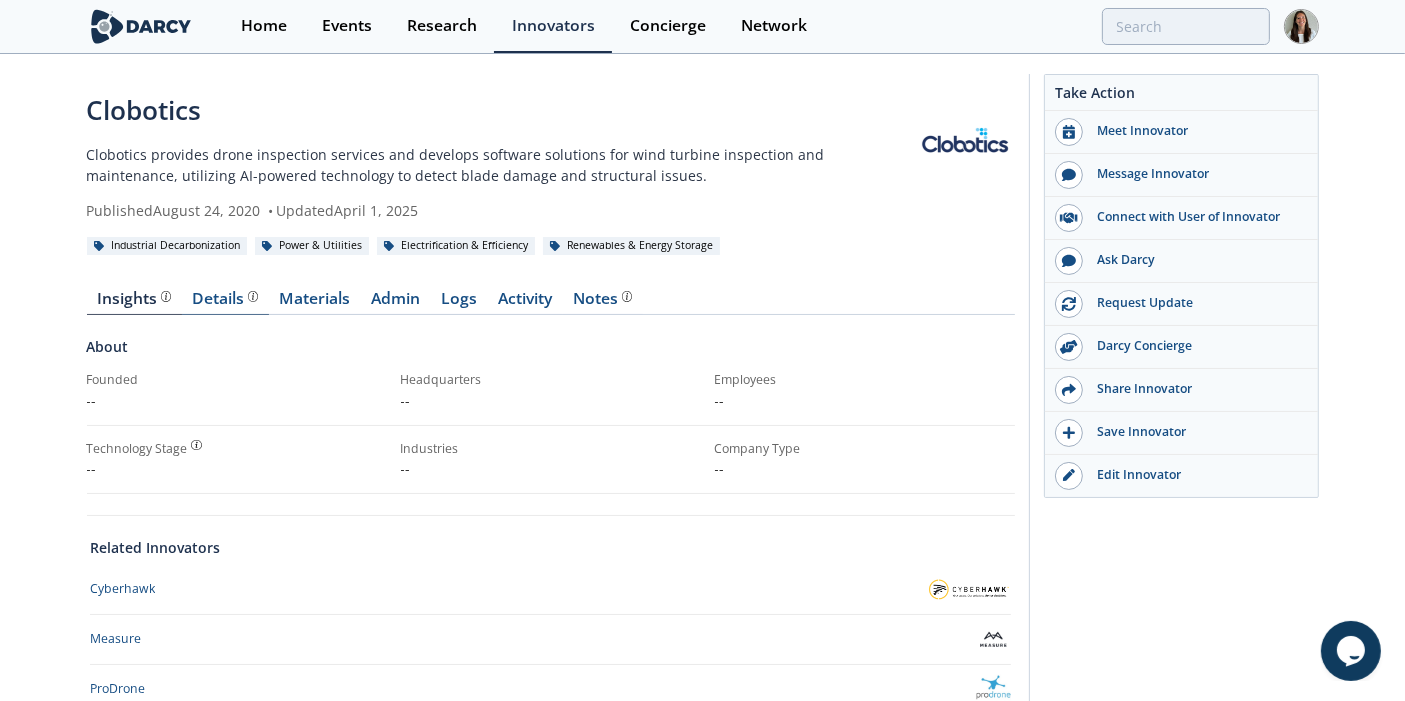 click on "Details
Product overview, business model, technology and applications as added by the Clobotics team." at bounding box center (225, 299) 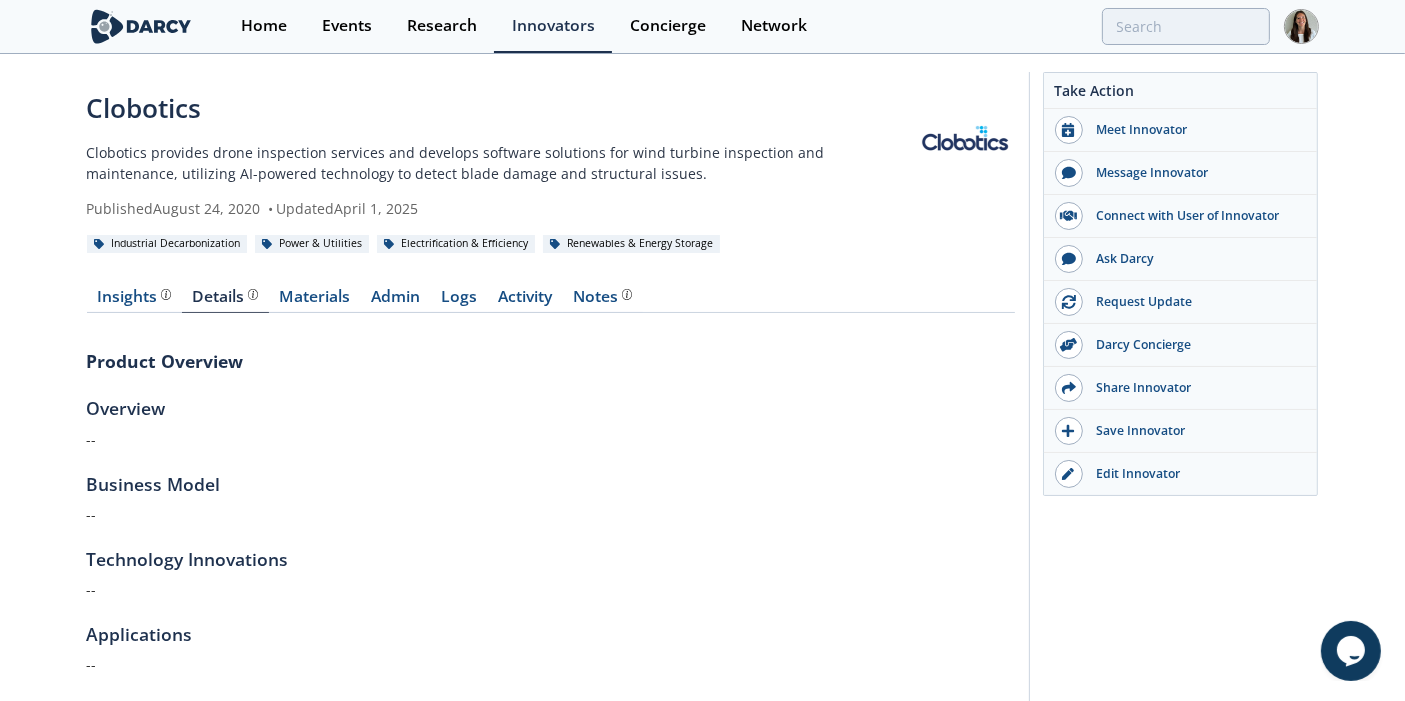 scroll, scrollTop: 0, scrollLeft: 0, axis: both 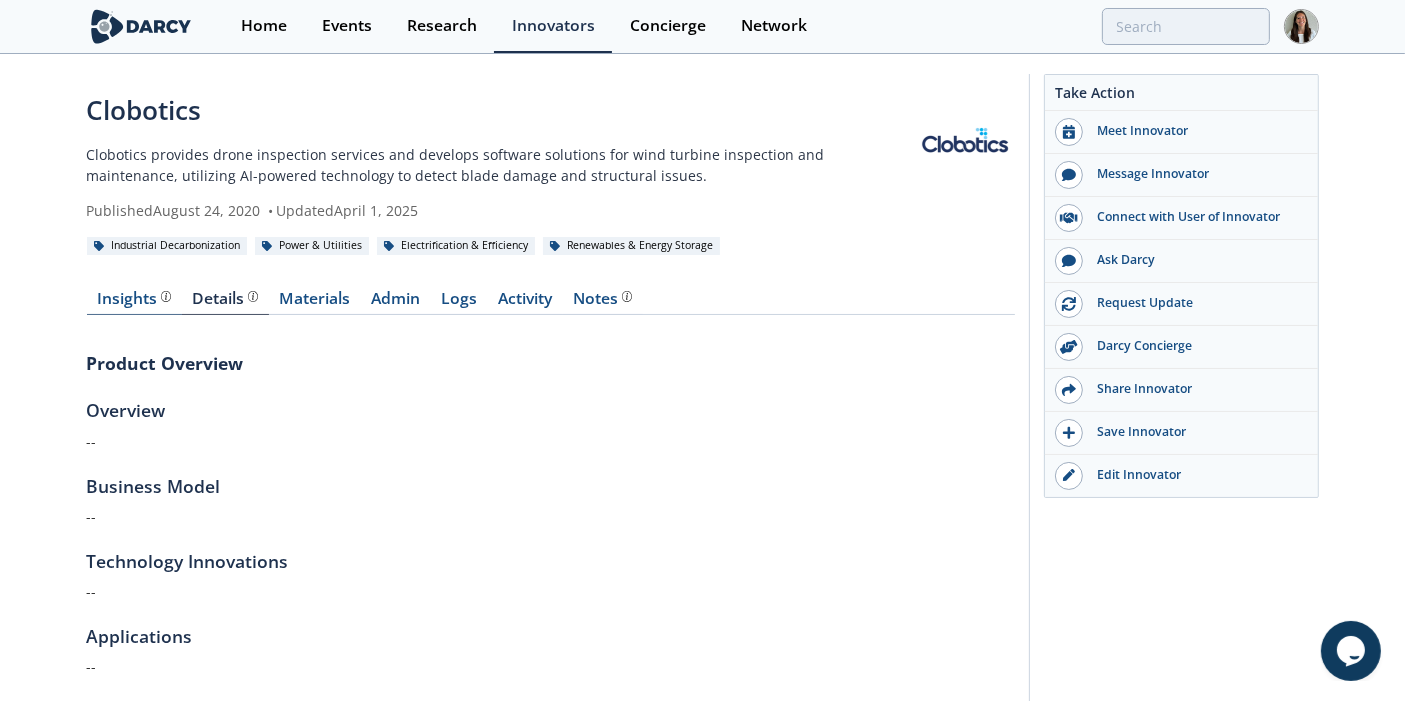 click on "Insights" at bounding box center [134, 299] 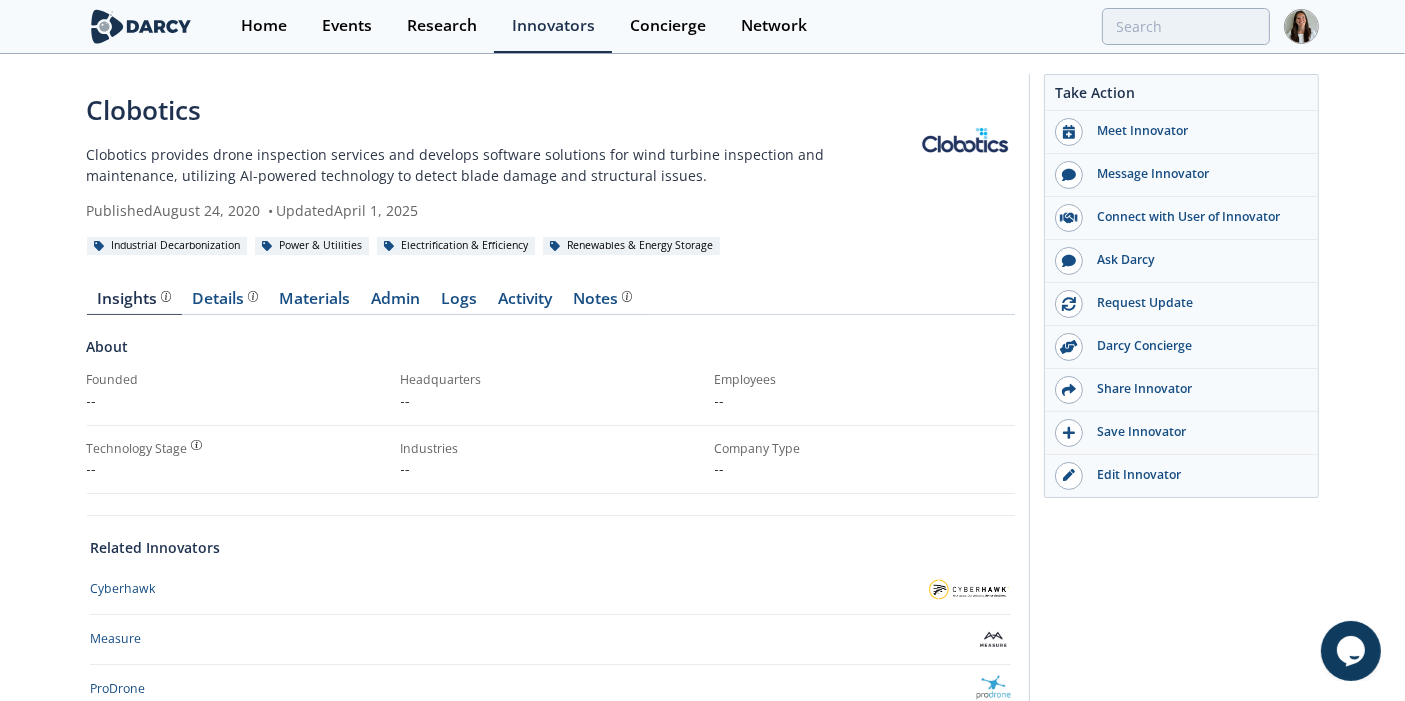 click at bounding box center (1301, 26) 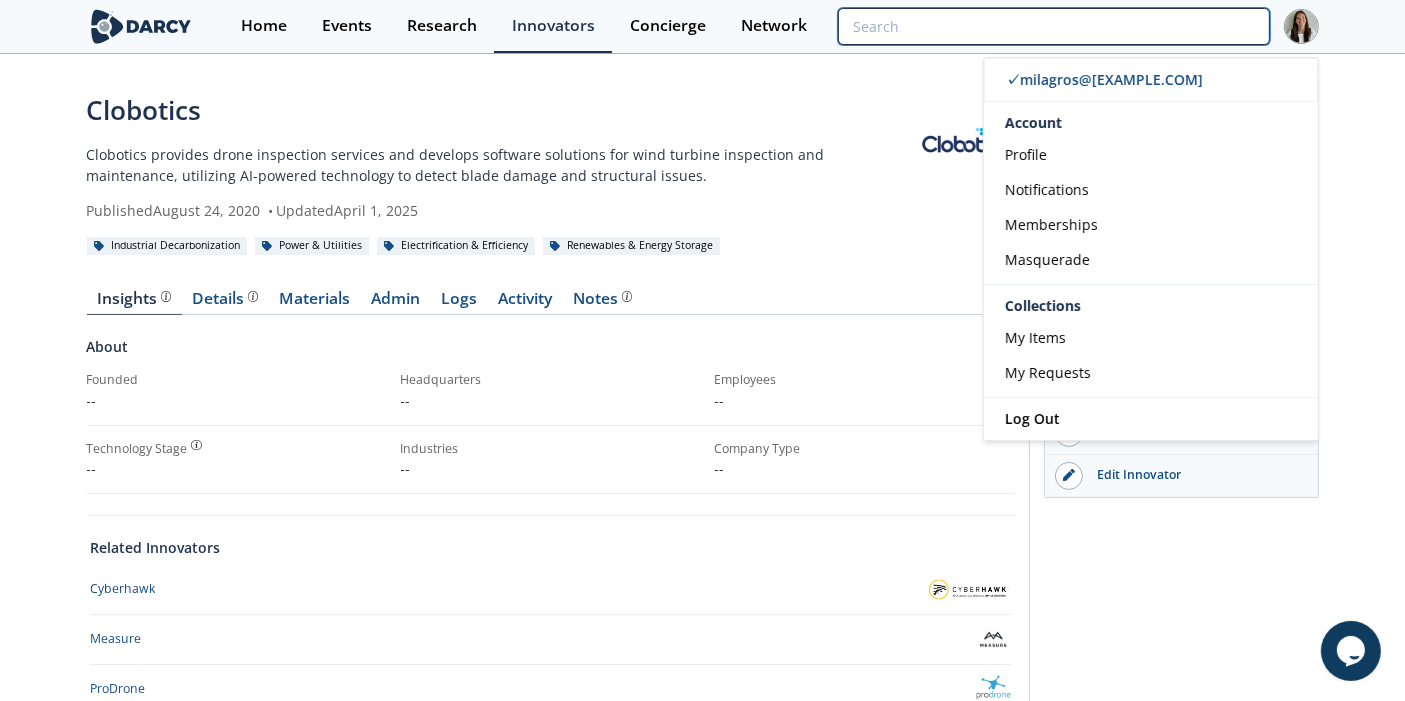 click at bounding box center (1053, 26) 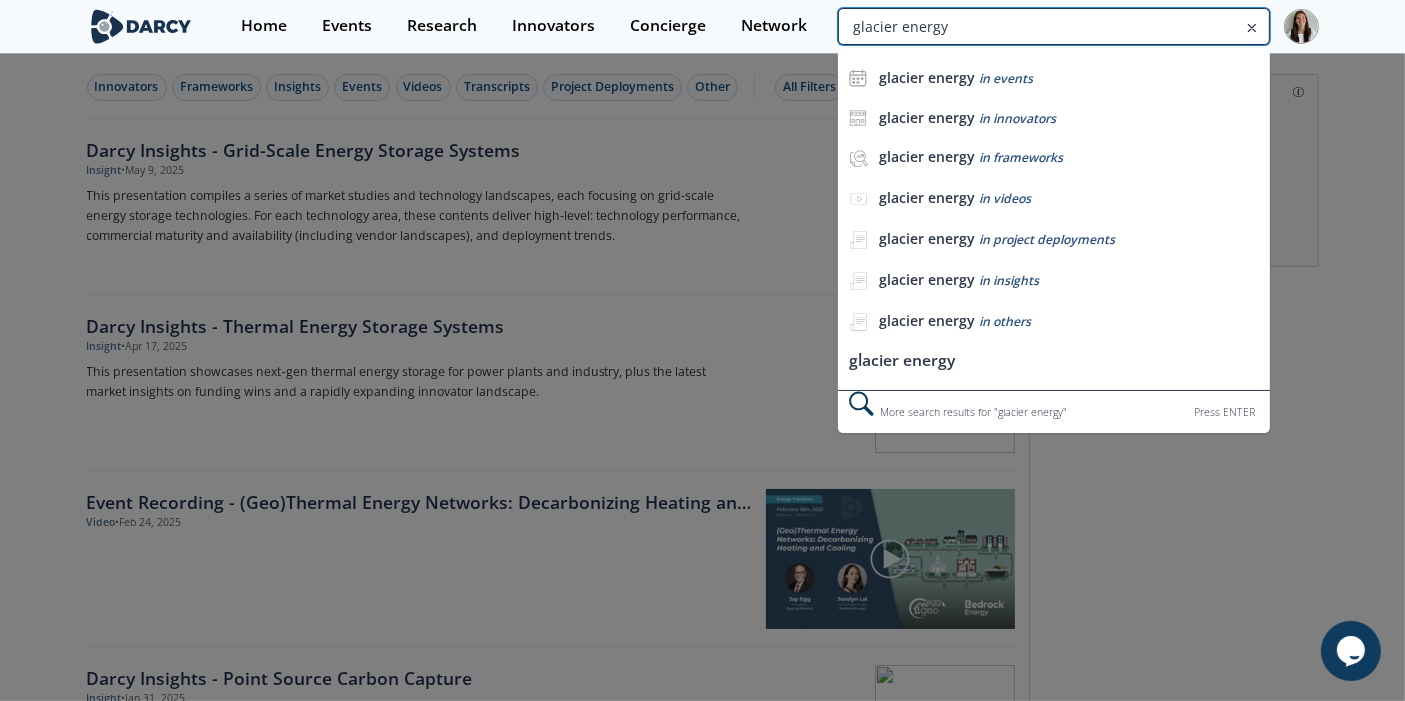 click on "glacier energy" at bounding box center [1053, 26] 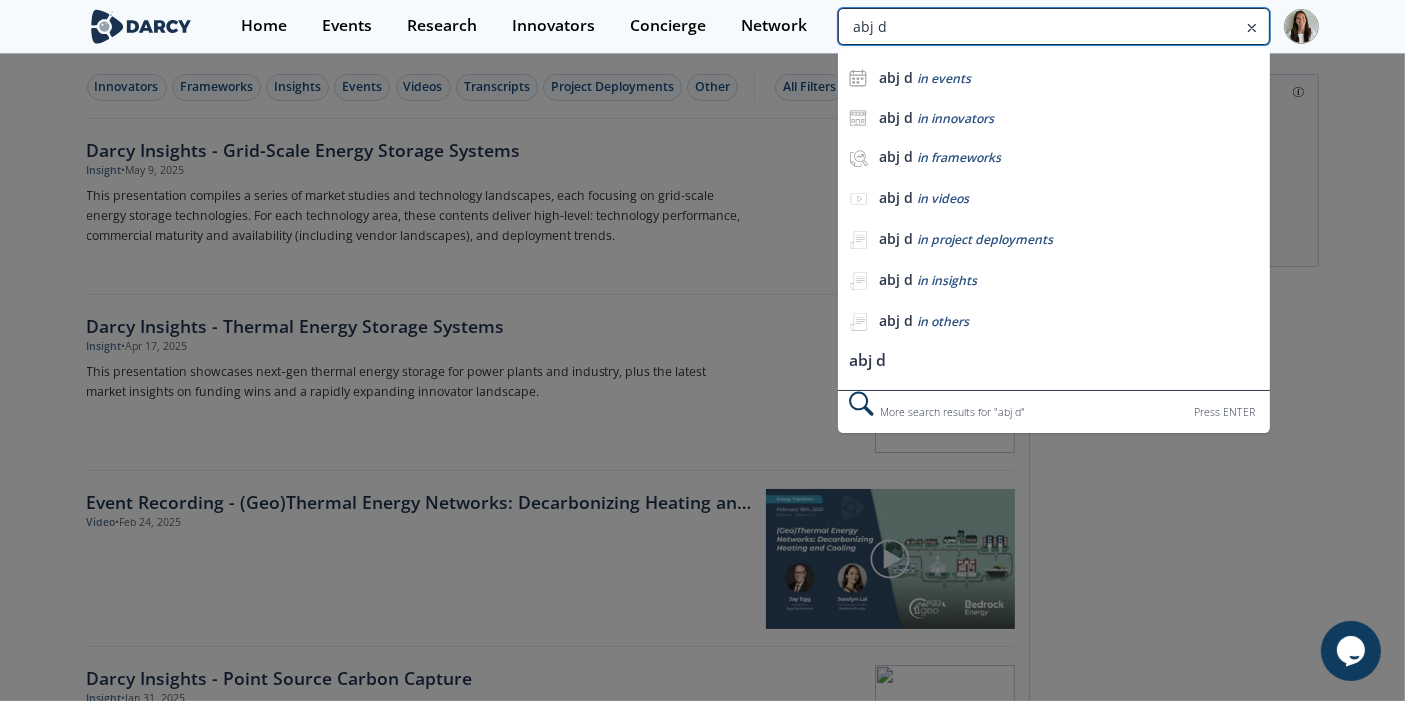type on "abj d" 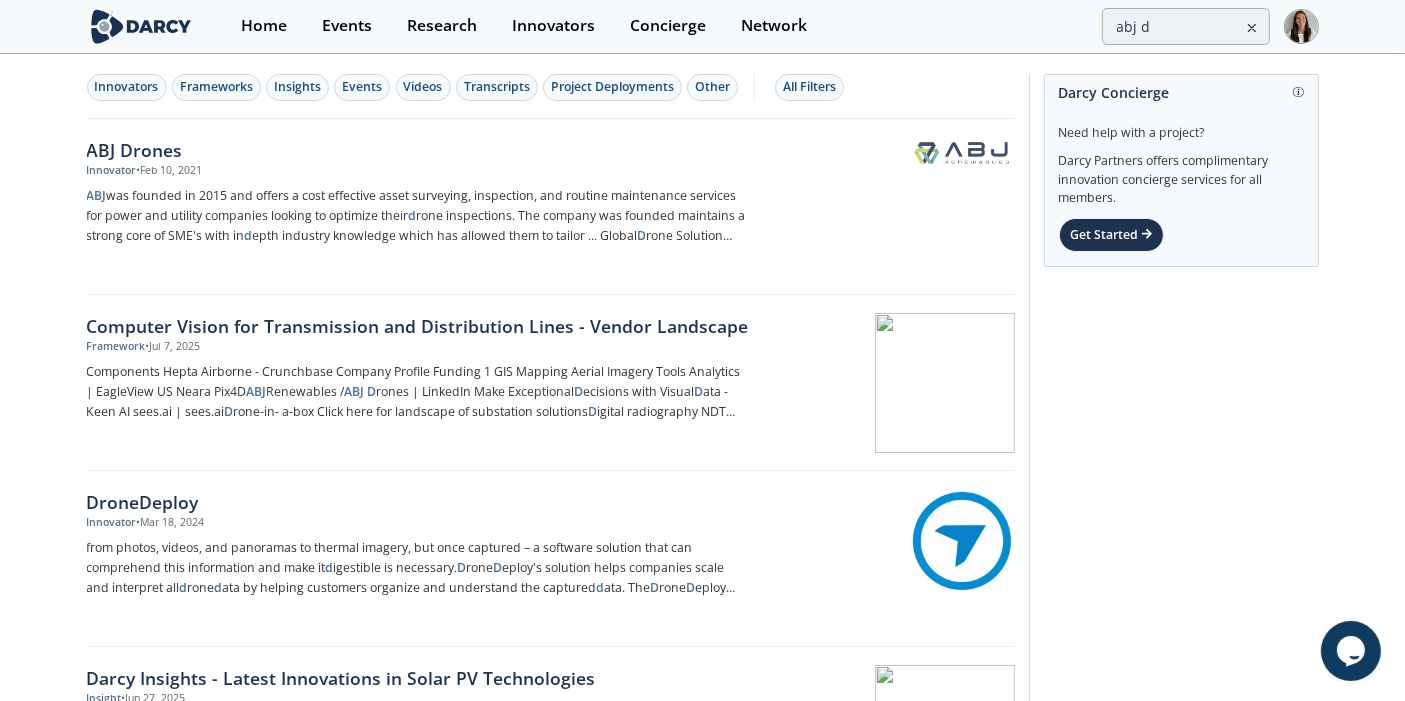click on "ABJ  was founded in 2015 and offers a cost effective asset surveying, inspection, and routine maintenance services for power and utility companies looking to optimize their  d rone inspections. The company was founded maintains a strong core of SME's with in  d epth industry knowledge which has allowed them to tailor ... Global  D rone Solution Provider for Energy Asset Inspection" at bounding box center (418, 216) 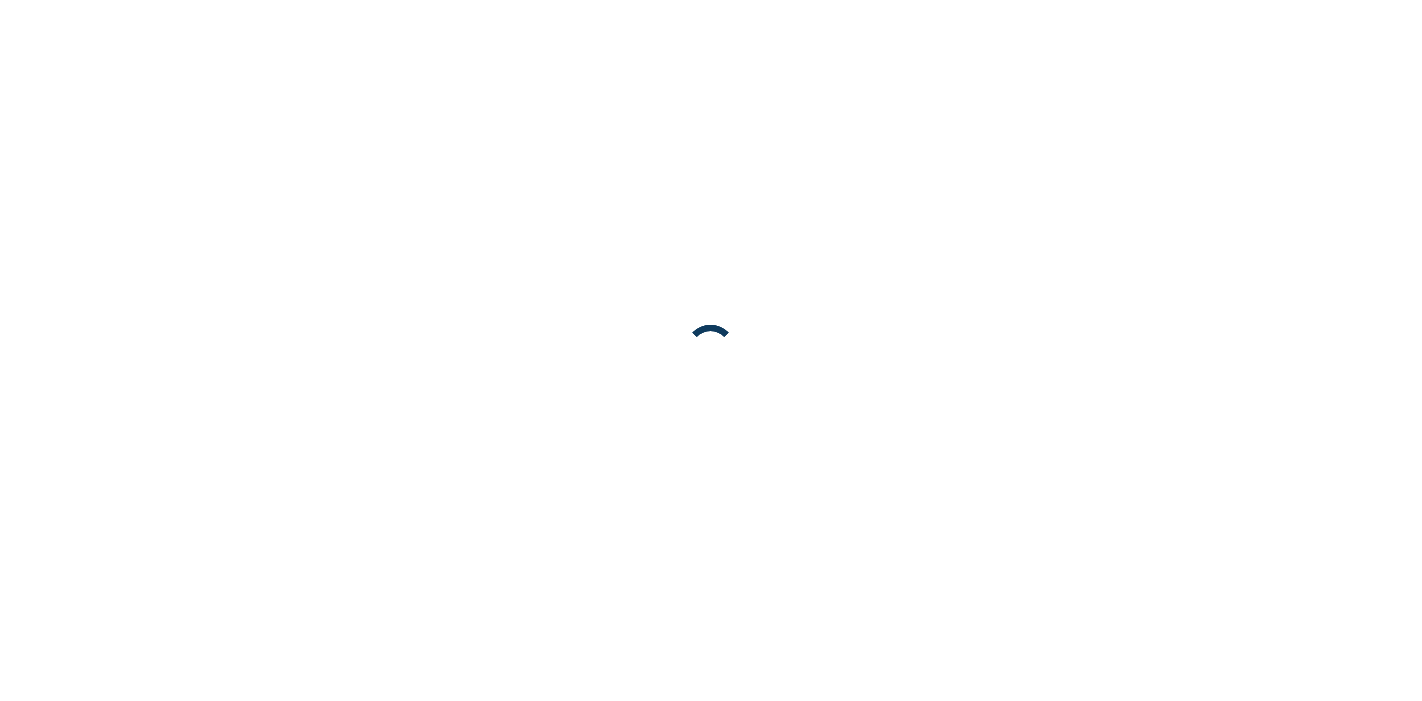 scroll, scrollTop: 0, scrollLeft: 0, axis: both 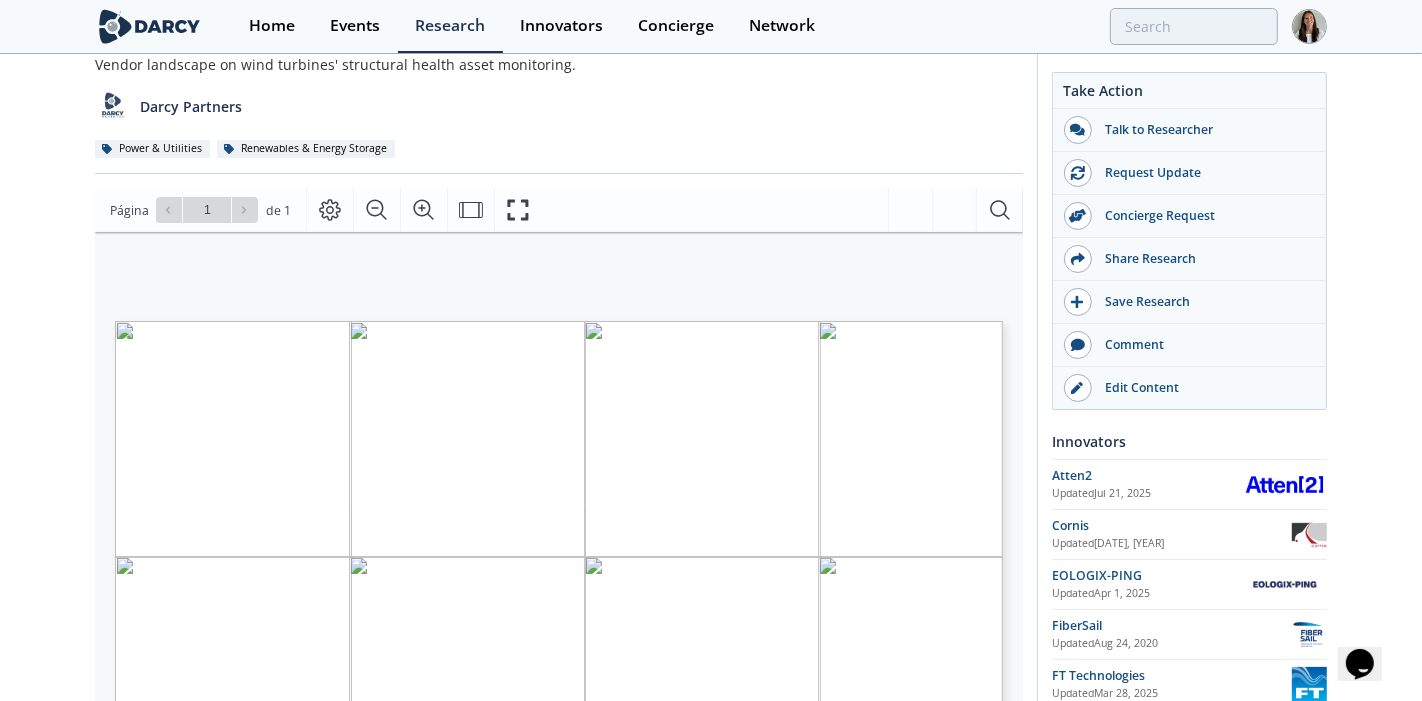 click on "yellow letter" at bounding box center [779, 437] 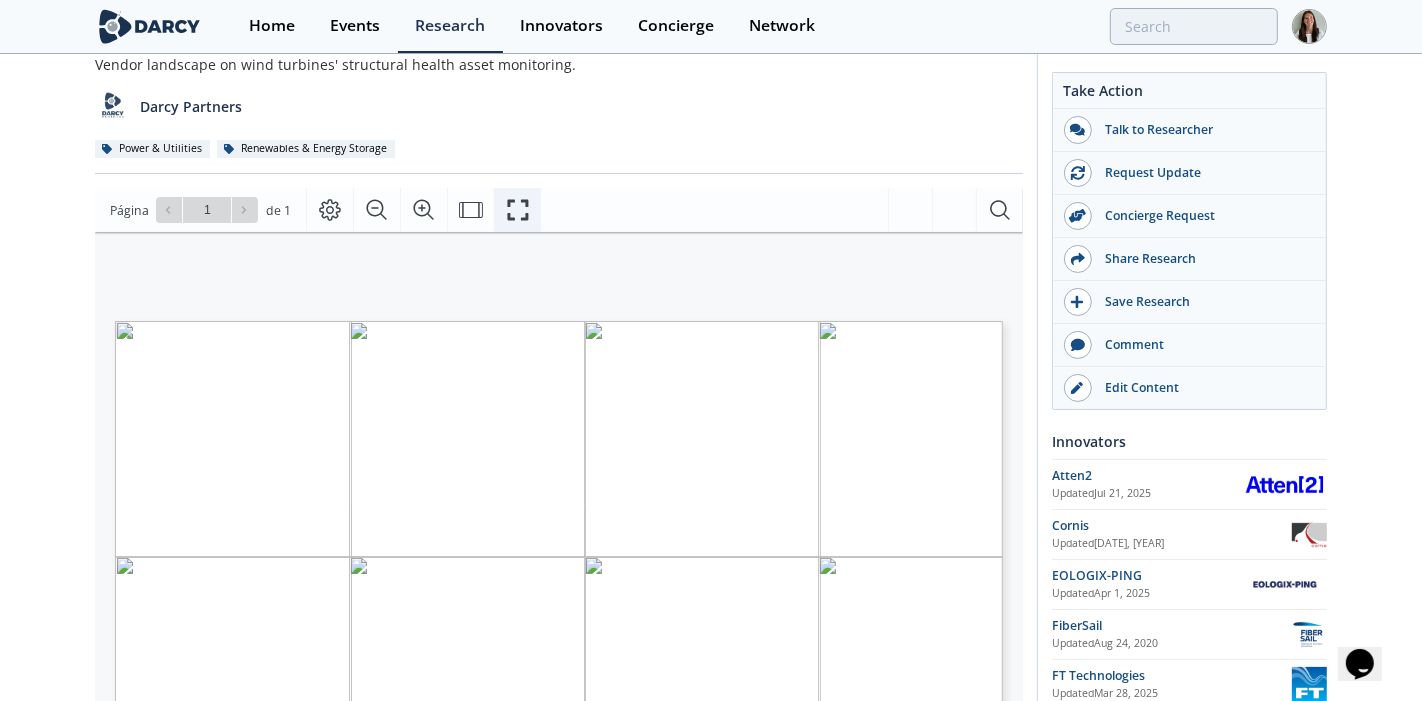 click 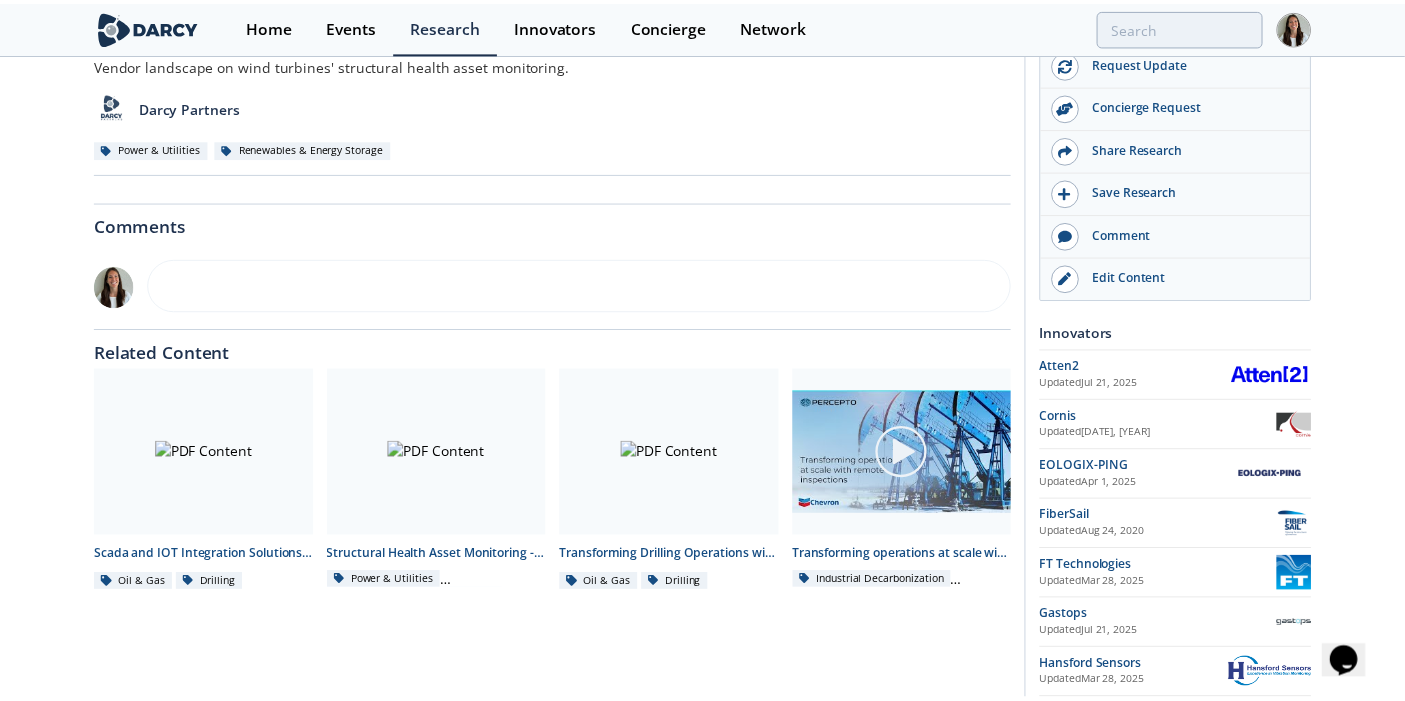 scroll, scrollTop: 0, scrollLeft: 0, axis: both 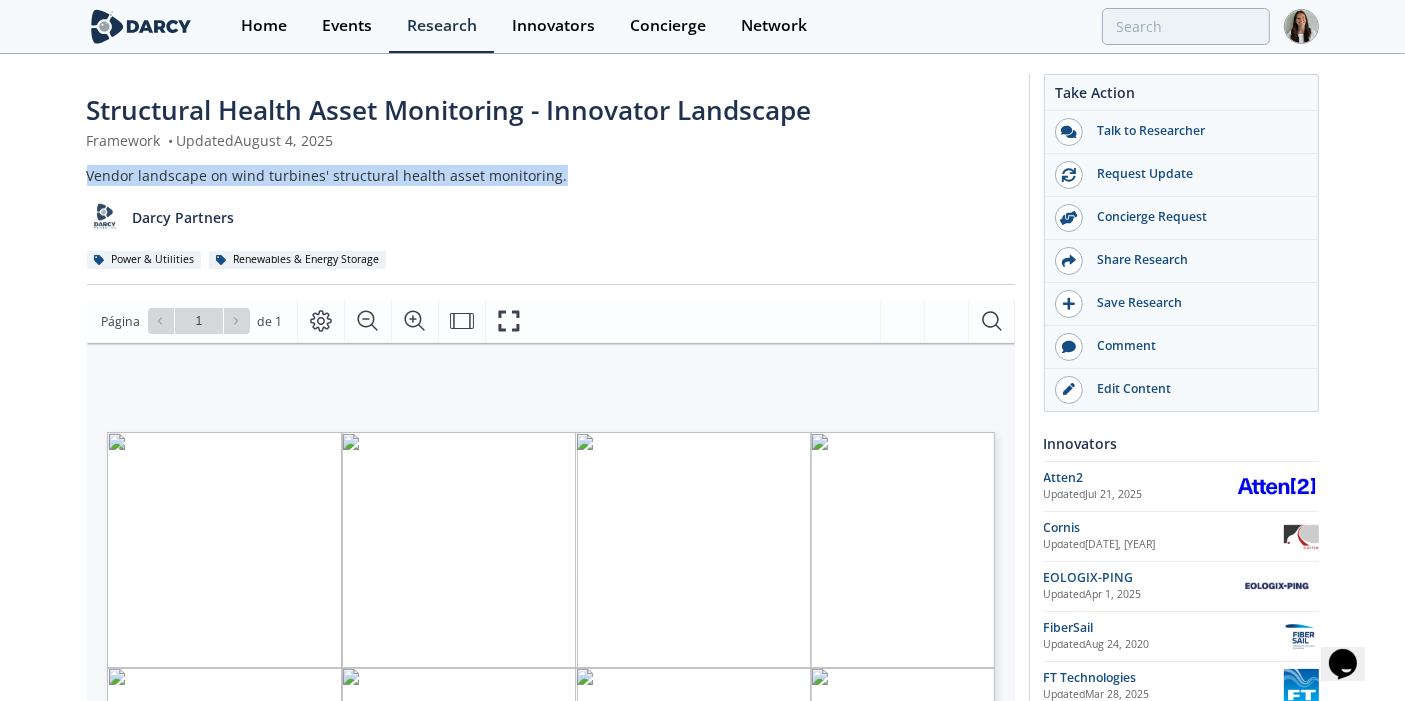 drag, startPoint x: 85, startPoint y: 176, endPoint x: 580, endPoint y: 181, distance: 495.02524 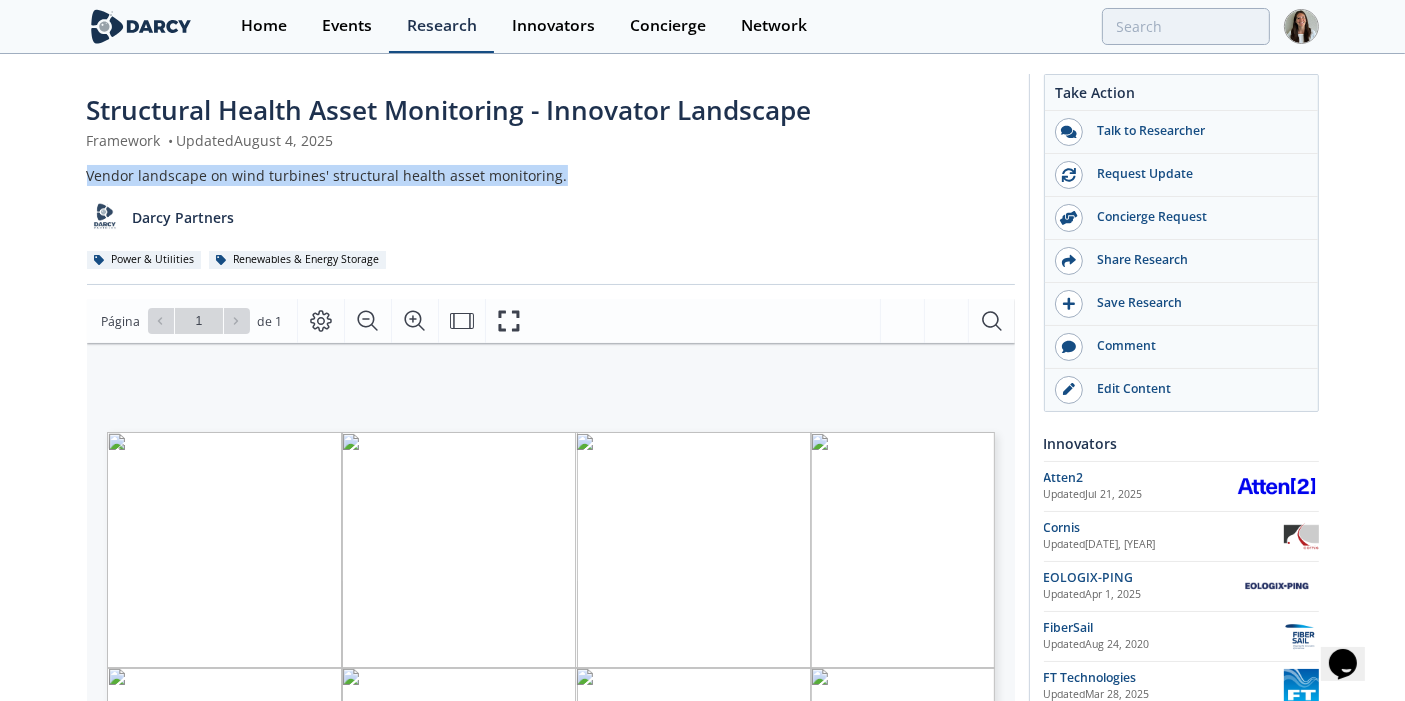 copy on "Vendor landscape on wind turbines' structural health asset monitoring." 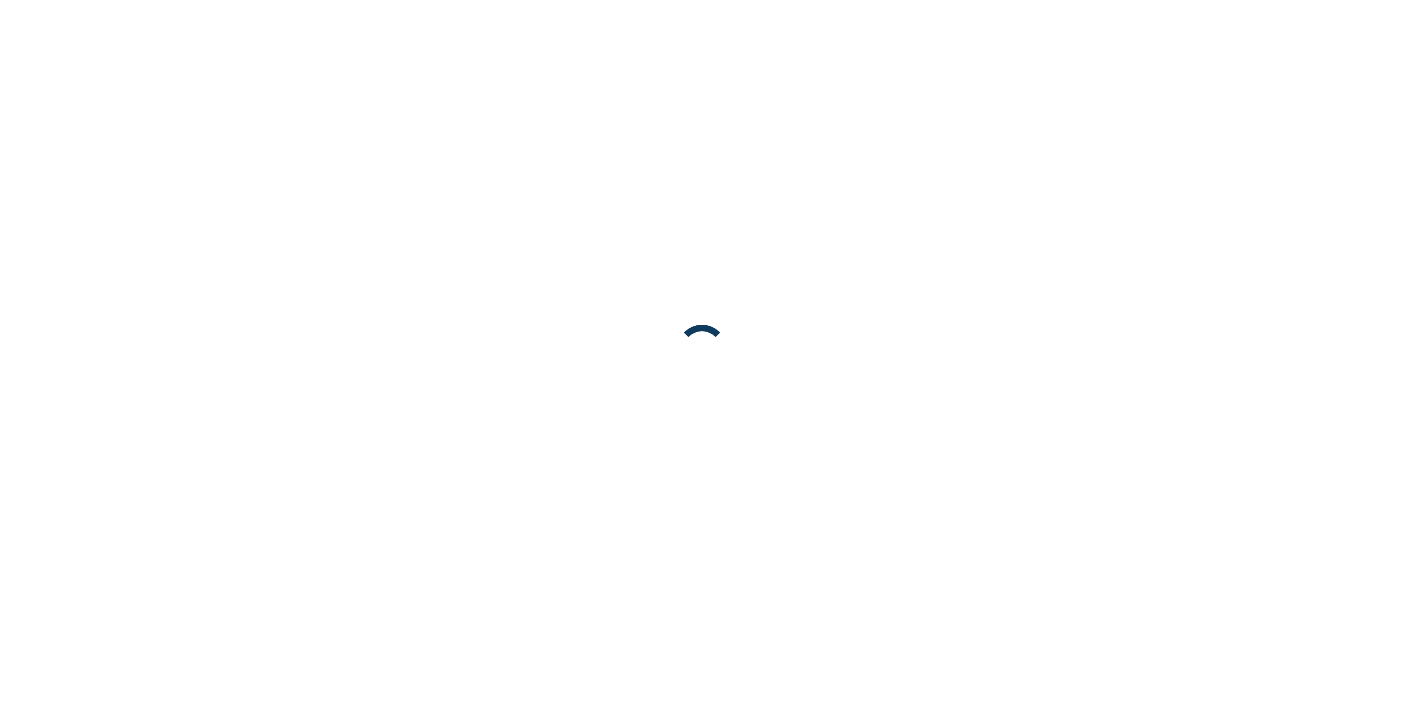 scroll, scrollTop: 0, scrollLeft: 0, axis: both 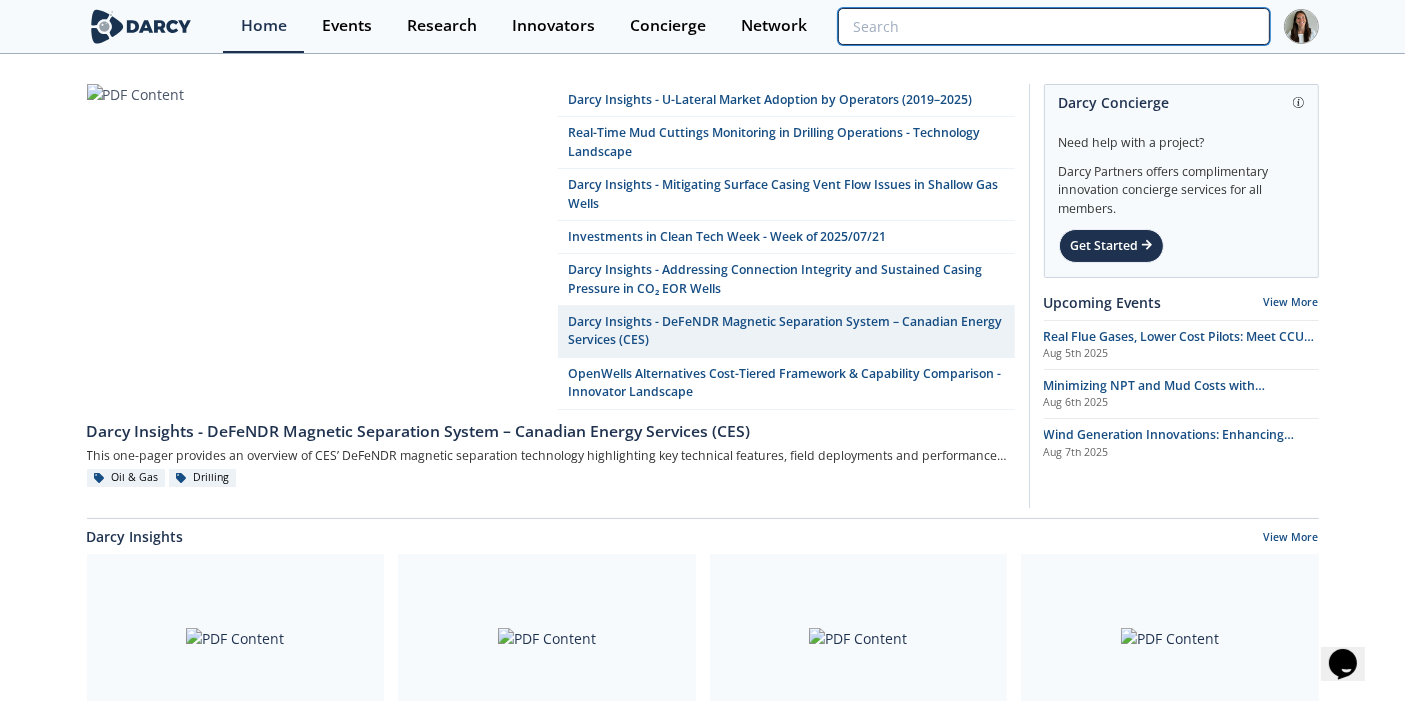 click at bounding box center (1053, 26) 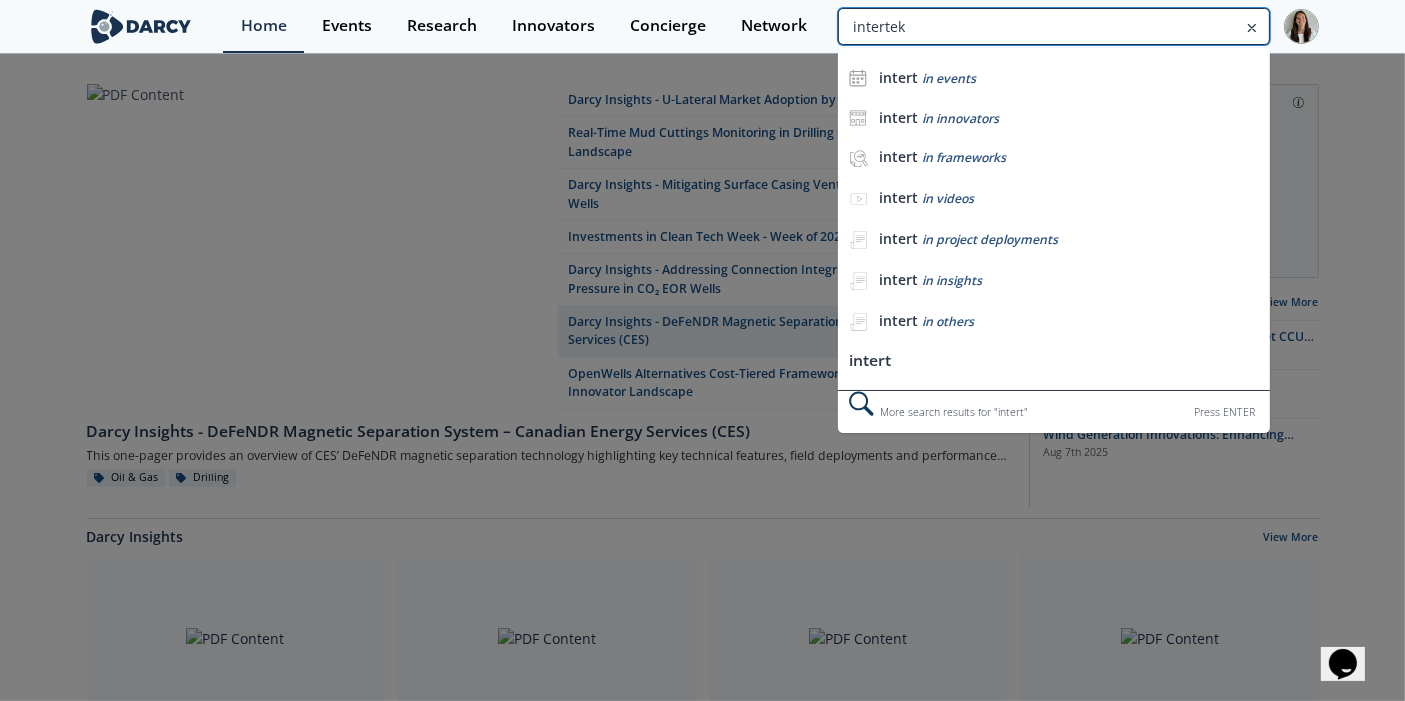 type on "intertek" 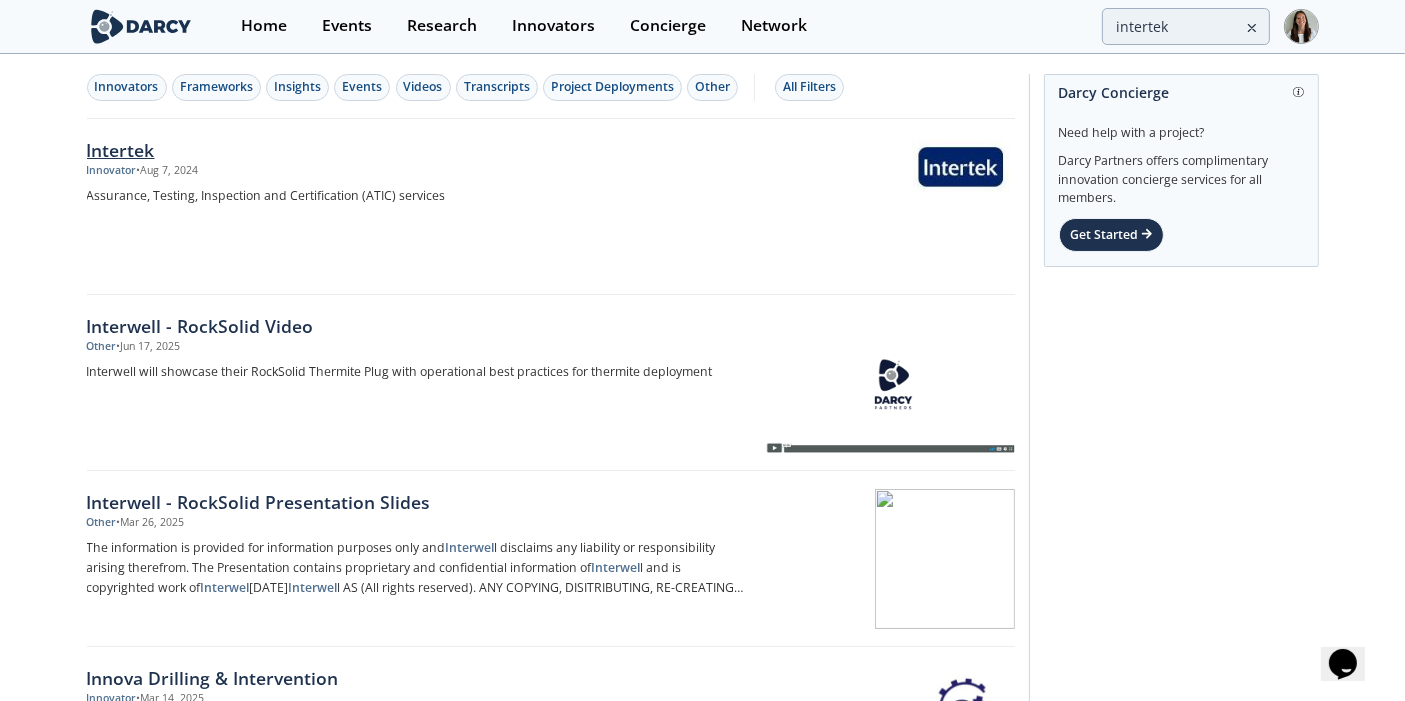 click on "Innovator
•  Aug 7, 2024" at bounding box center [418, 171] 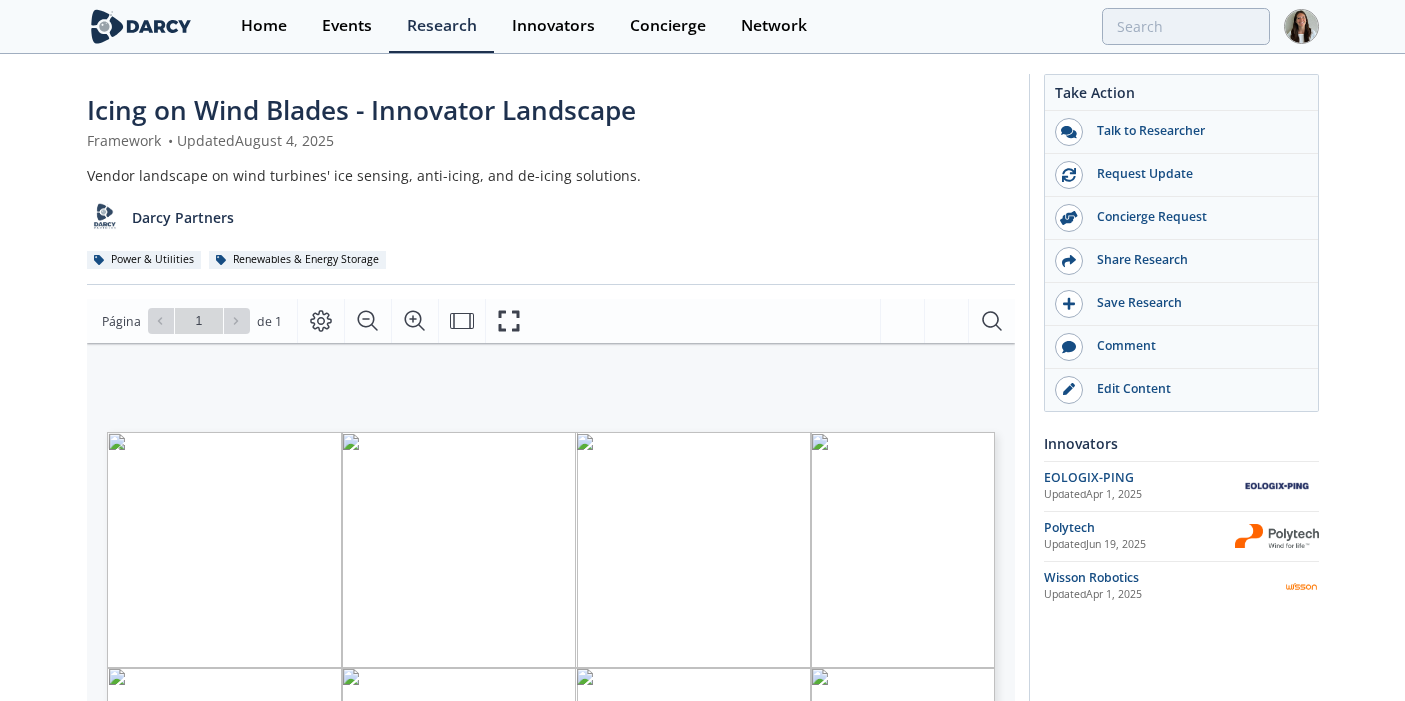 scroll, scrollTop: 0, scrollLeft: 0, axis: both 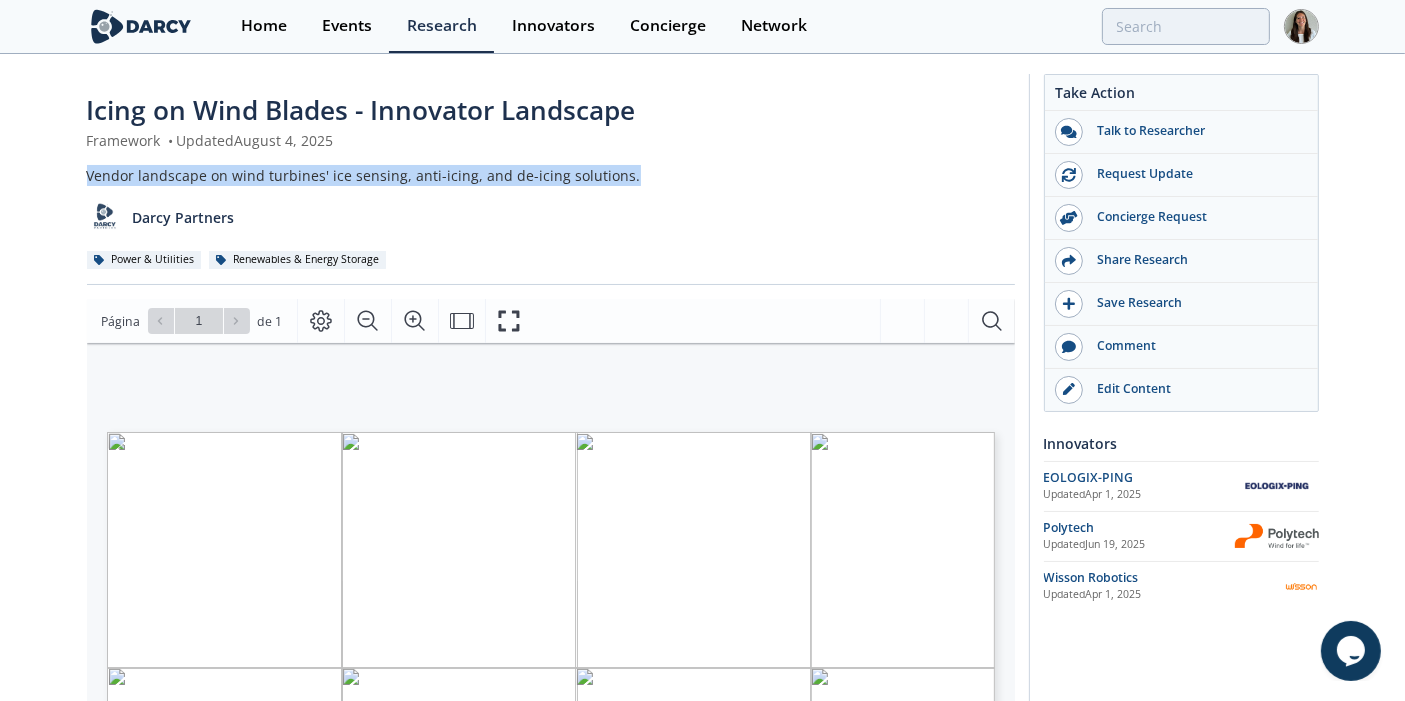 click on "Icing on Wind Blades - Innovator Landscape
Framework
•
Updated  August 4, 2025
Vendor landscape on wind turbines' ice sensing, anti-icing, and de-icing solutions.
Darcy Partners
Power & Utilities
Renewables & Energy Storage
Comments" 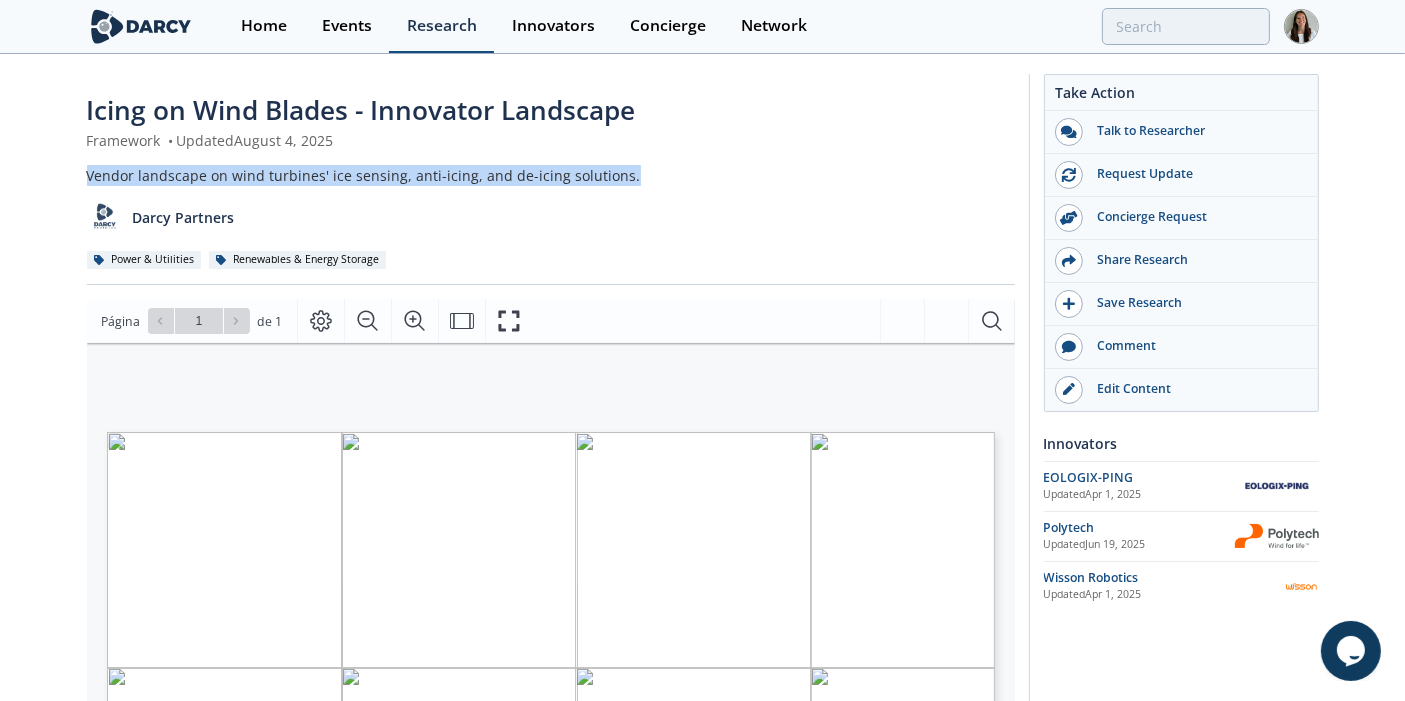 copy on "Vendor landscape on wind turbines' ice sensing, anti-icing, and de-icing solutions." 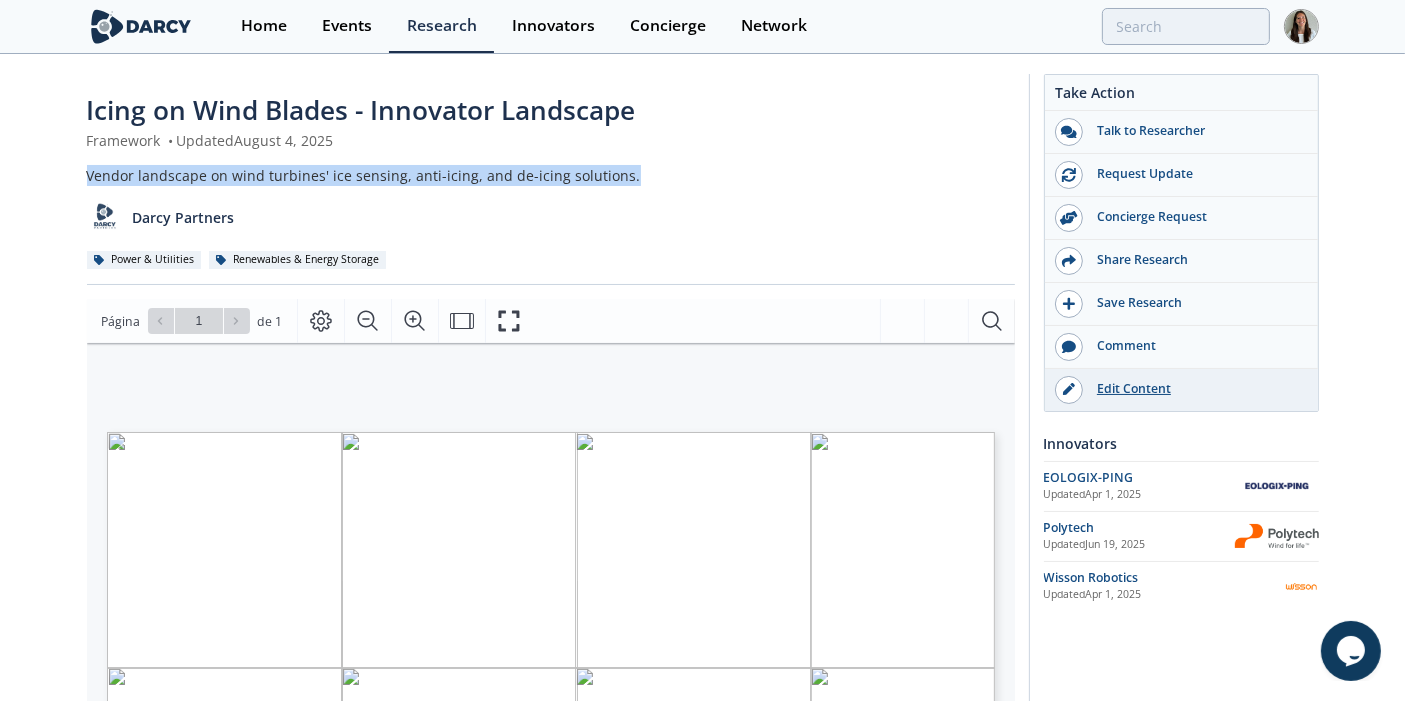 click on "Edit Content" at bounding box center (1181, 390) 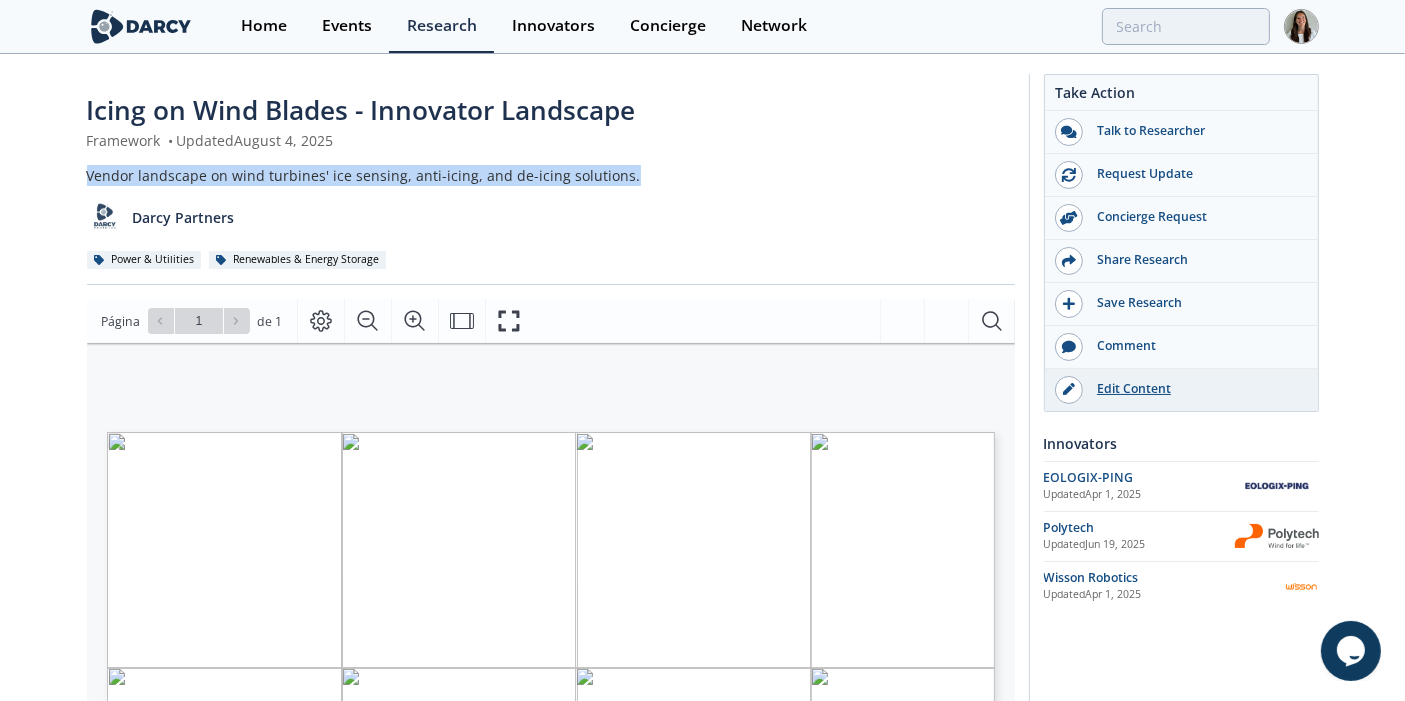 click on "Edit Content" at bounding box center [1195, 389] 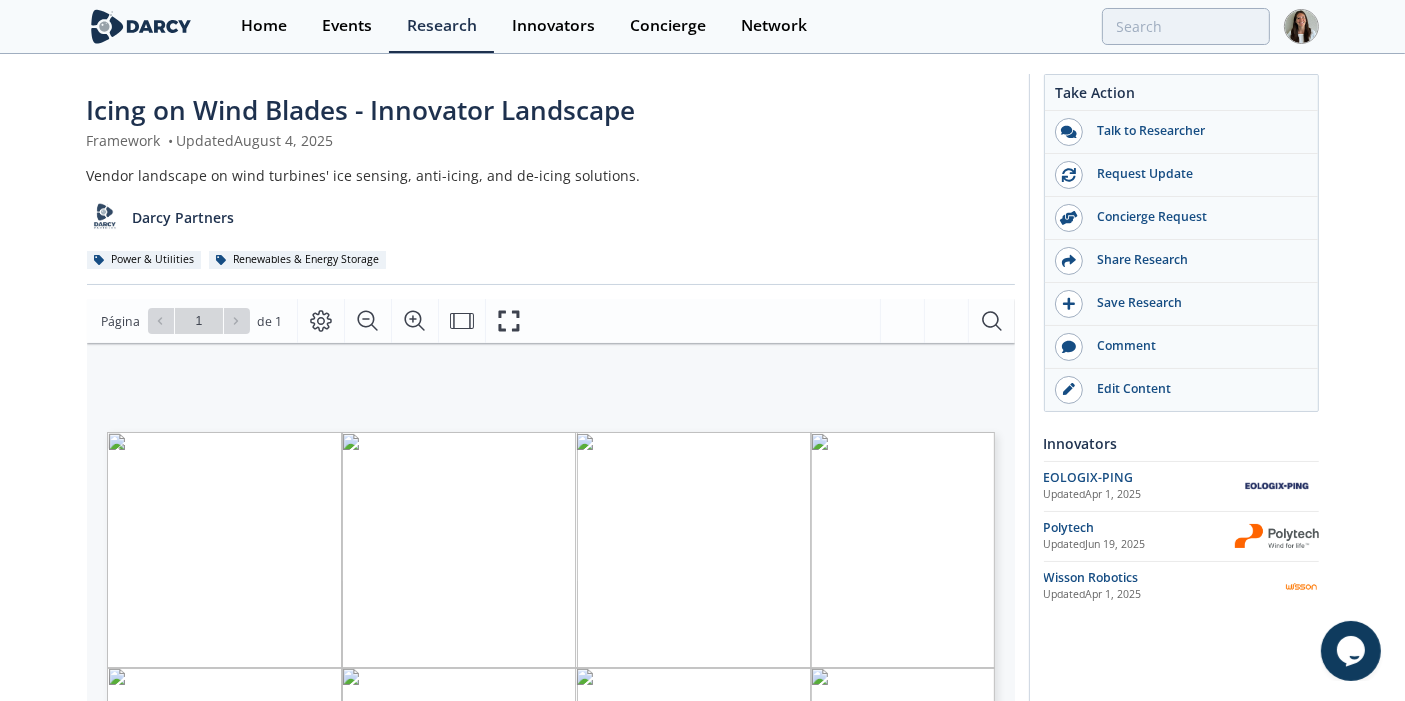 click on "Icing on Wind Blades - Innovator Landscape
Framework
•
Updated  August 4, 2025
Vendor landscape on wind turbines' ice sensing, anti-icing, and de-icing solutions.
Darcy Partners
Power & Utilities
Renewables & Energy Storage
Comments" 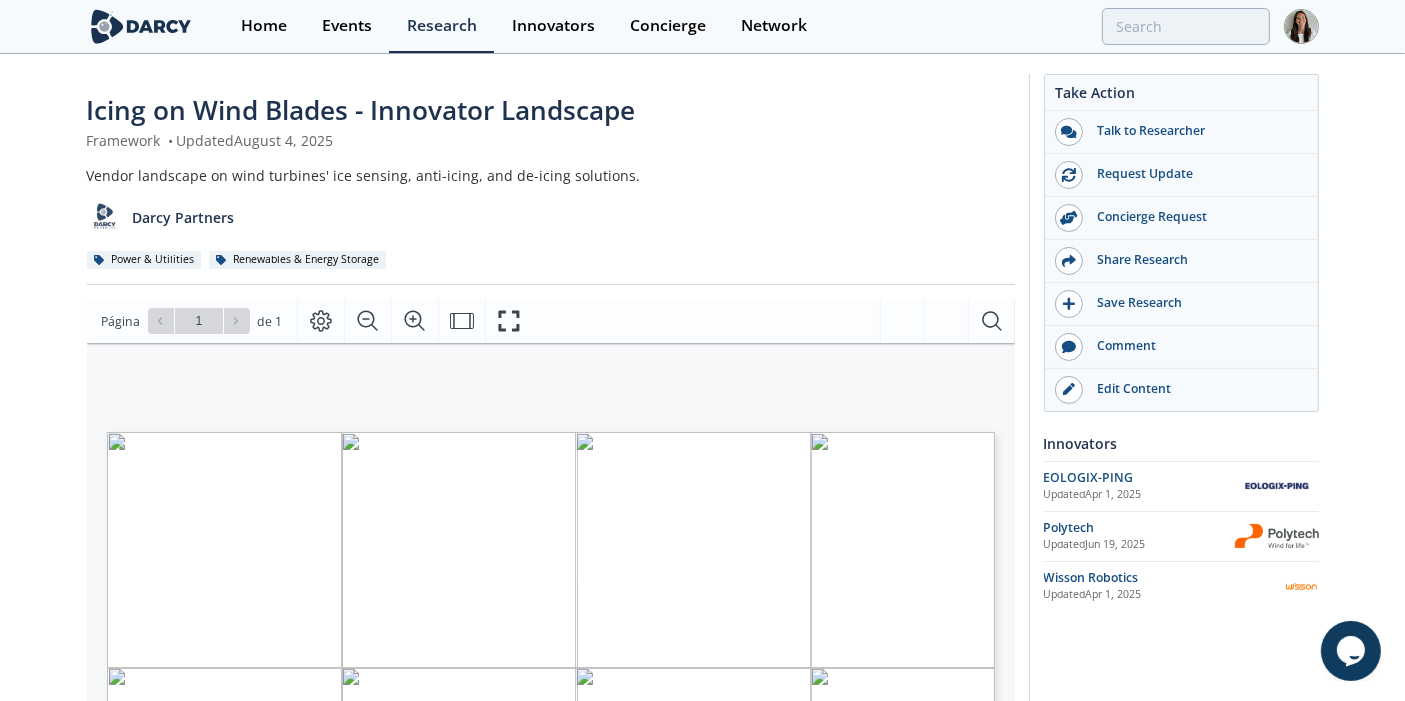 click on "Icing on Wind Blades - Innovator Landscape
Framework
•
Updated  August 4, 2025
Vendor landscape on wind turbines' ice sensing, anti-icing, and de-icing solutions.
Darcy Partners
Power & Utilities
Renewables & Energy Storage
Comments" at bounding box center [703, 745] 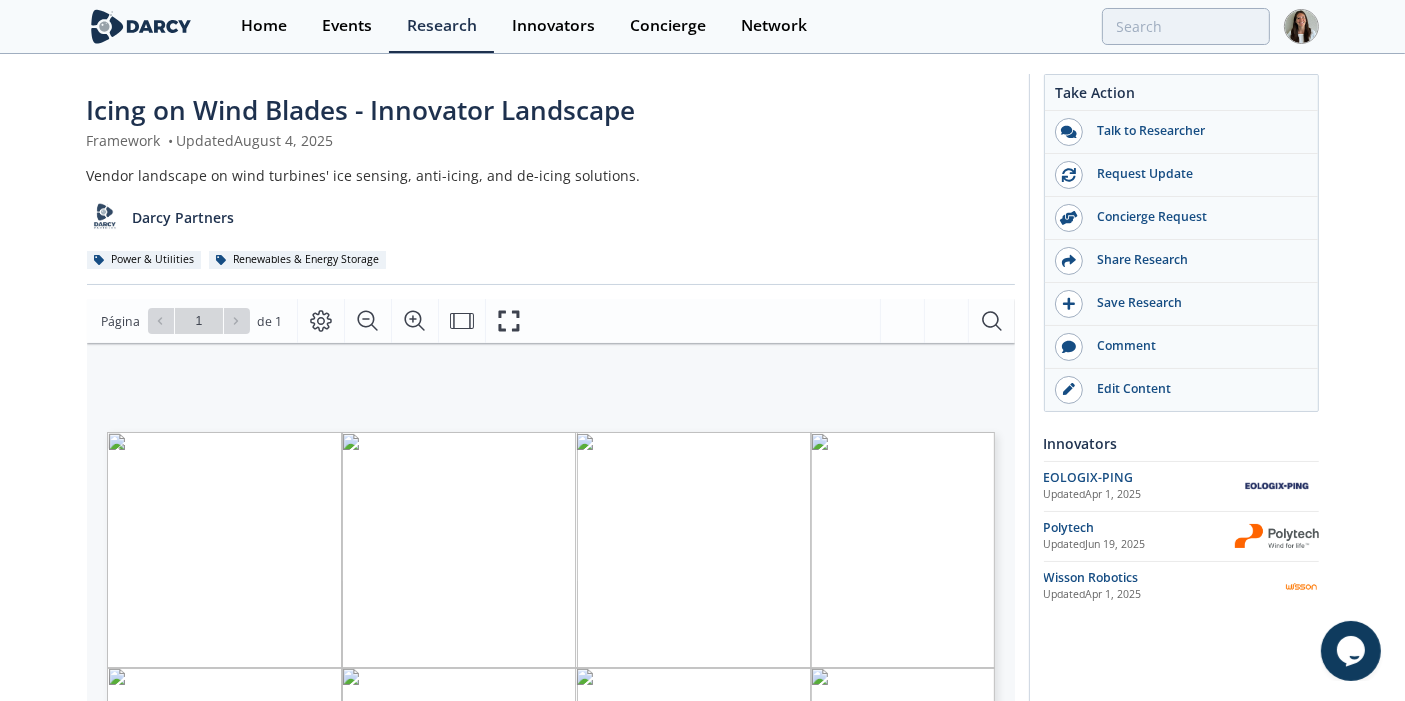 click on "Framework
•
Updated  August 4, 2025" at bounding box center (551, 140) 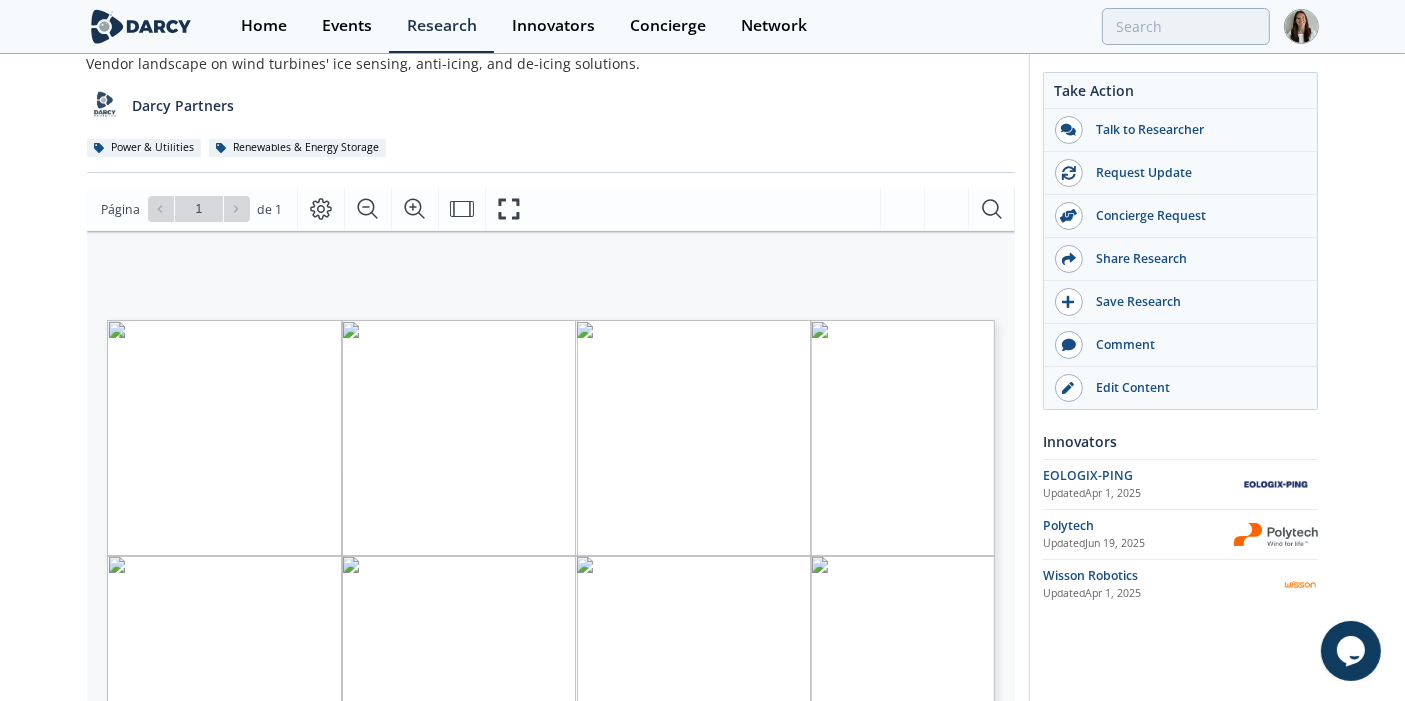 scroll, scrollTop: 113, scrollLeft: 0, axis: vertical 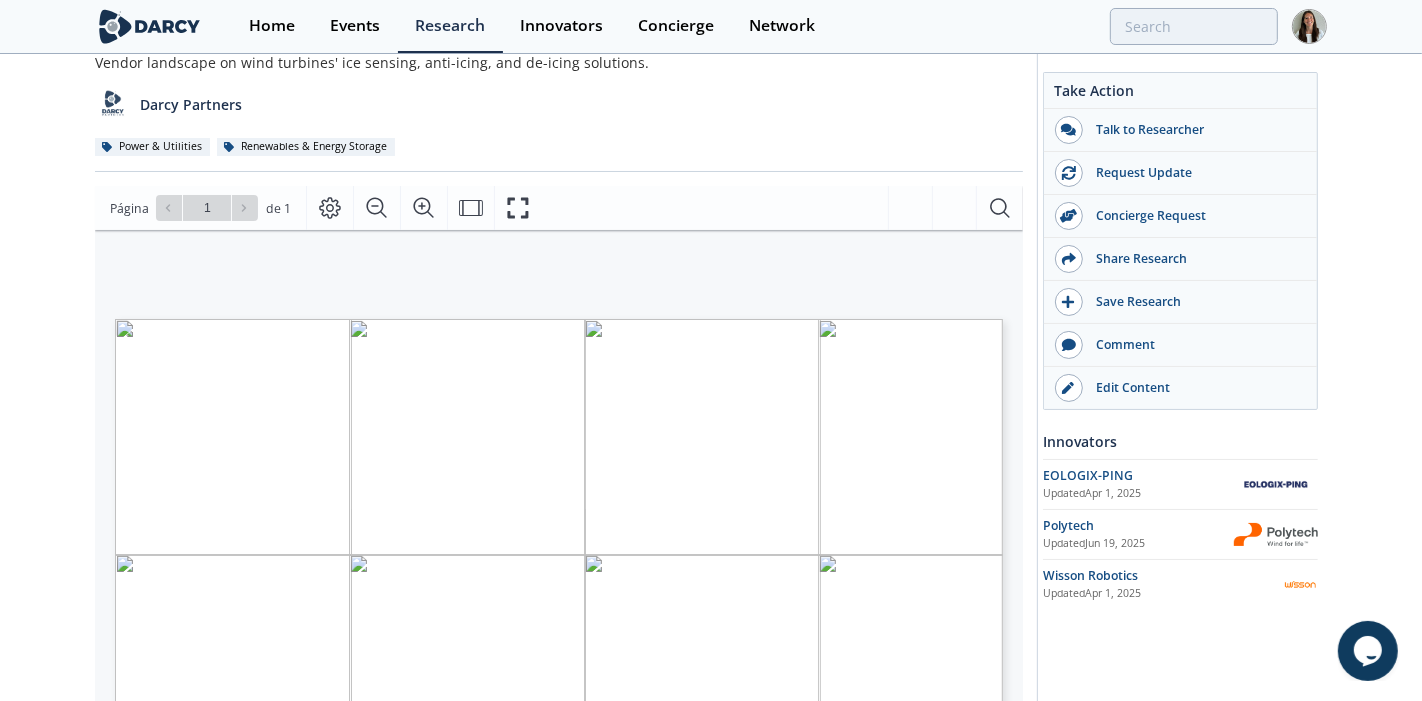 click on "Página  Ir a la página 1  de 1 1   /   1" at bounding box center (559, 208) 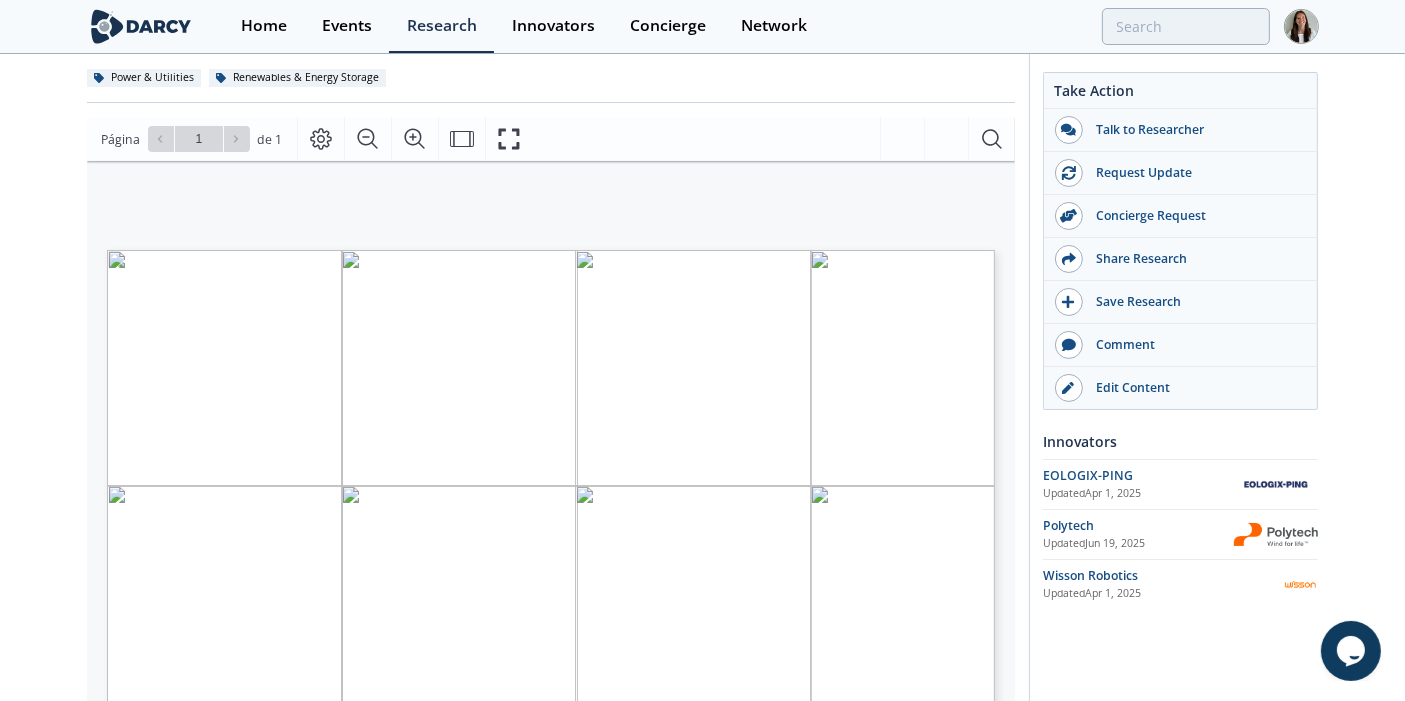 scroll, scrollTop: 0, scrollLeft: 0, axis: both 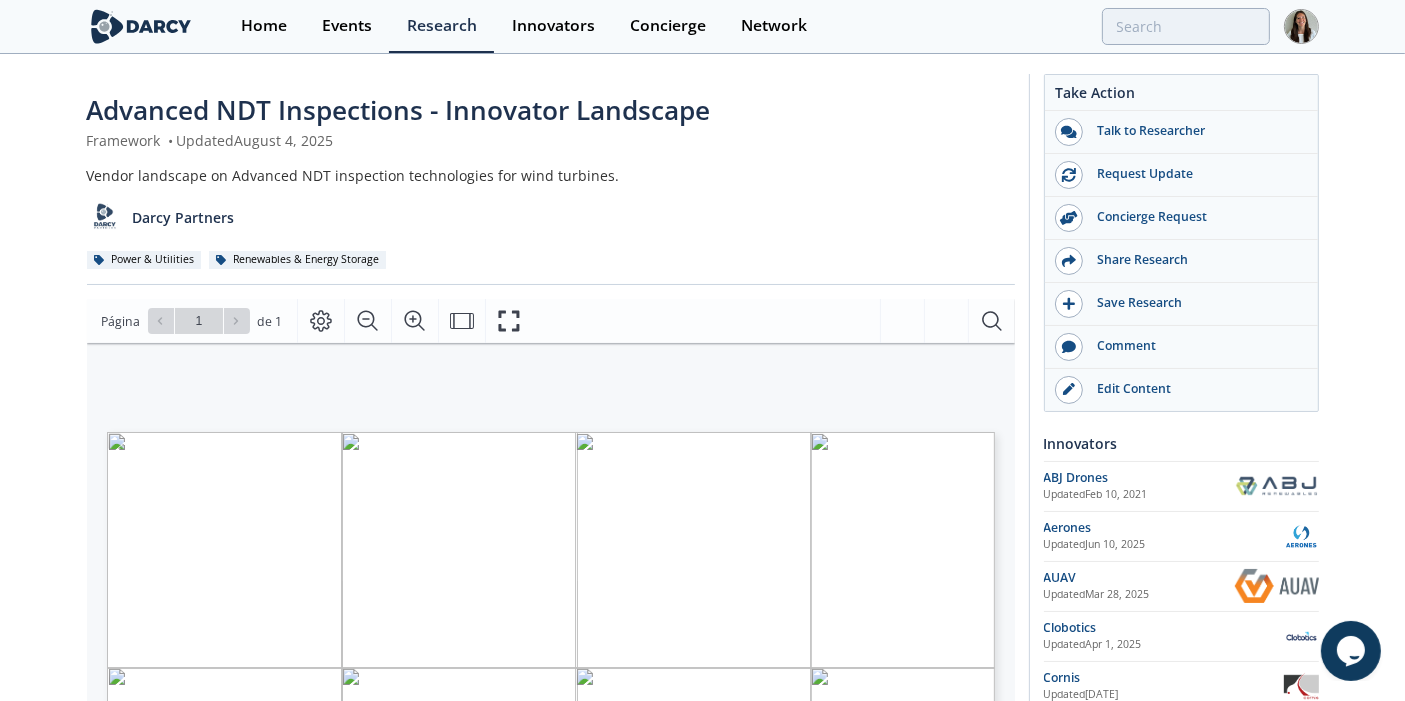 click on "Darcy Partners" at bounding box center (551, 210) 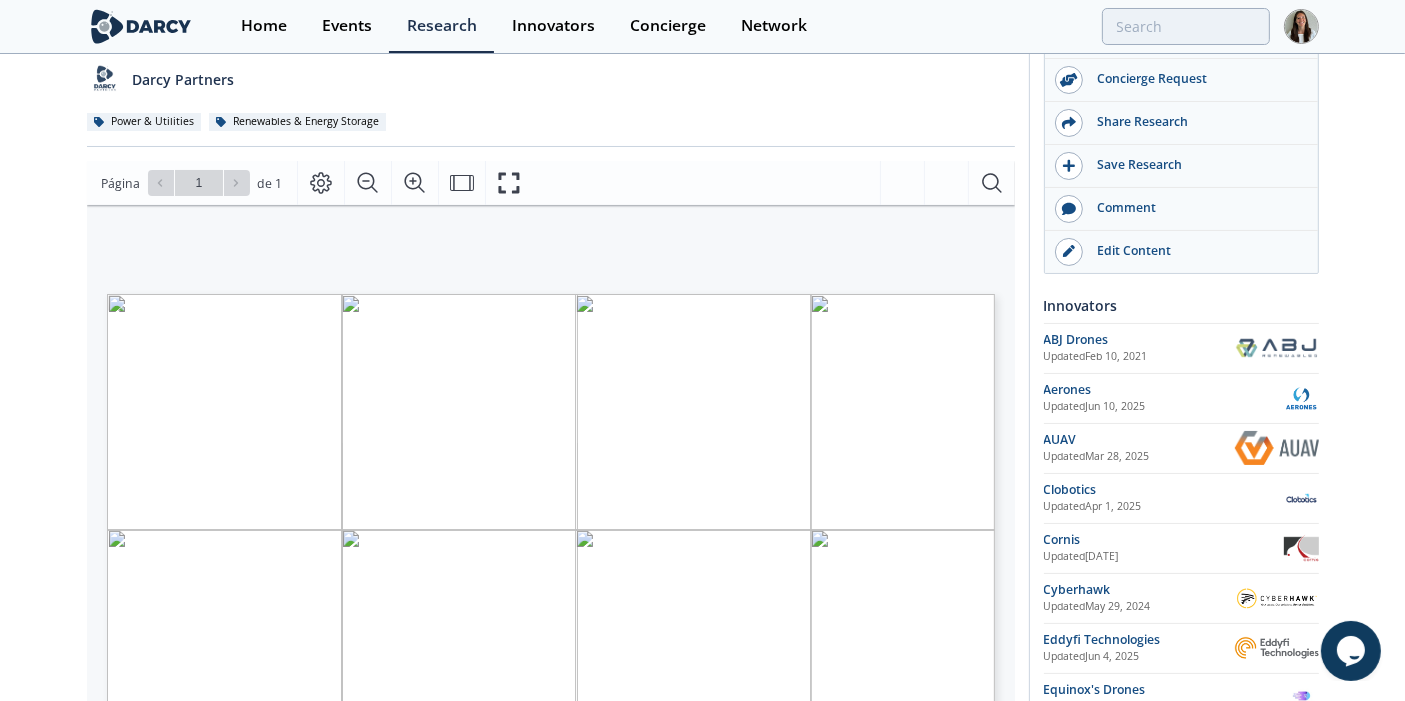scroll, scrollTop: 0, scrollLeft: 0, axis: both 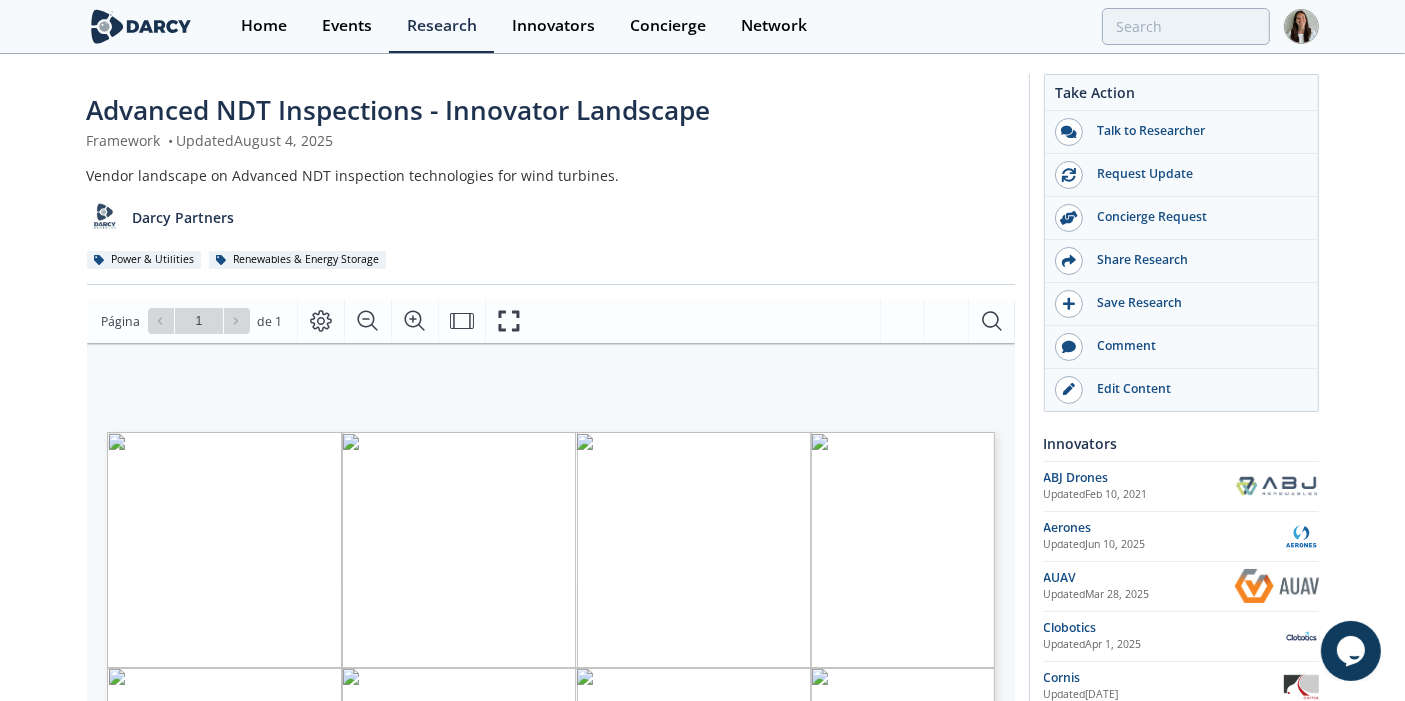 click on "Advanced NDT Inspections - Innovator Landscape
Framework
•
Updated  August 4, 2025
Vendor landscape on Advanced NDT inspection technologies for wind turbines.
Darcy Partners
Power & Utilities
Renewables & Energy Storage
Comments" 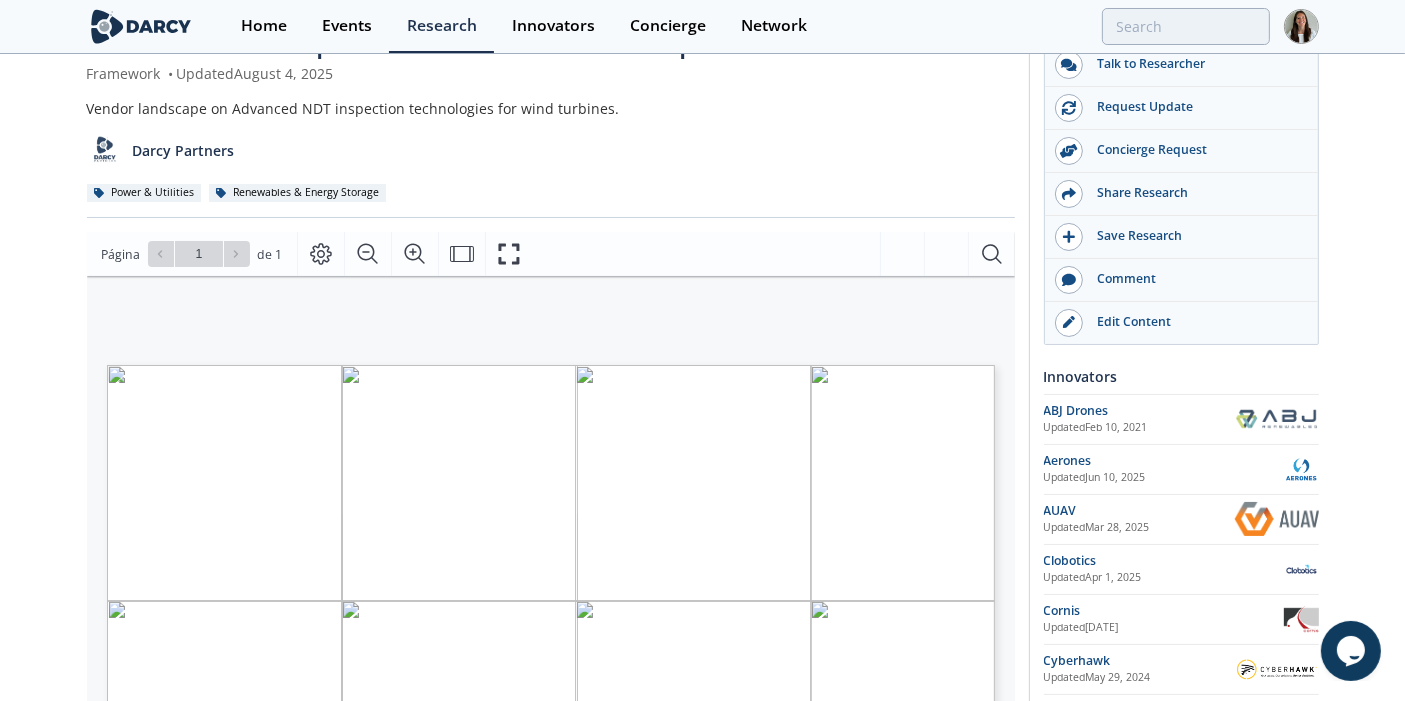 scroll, scrollTop: 0, scrollLeft: 0, axis: both 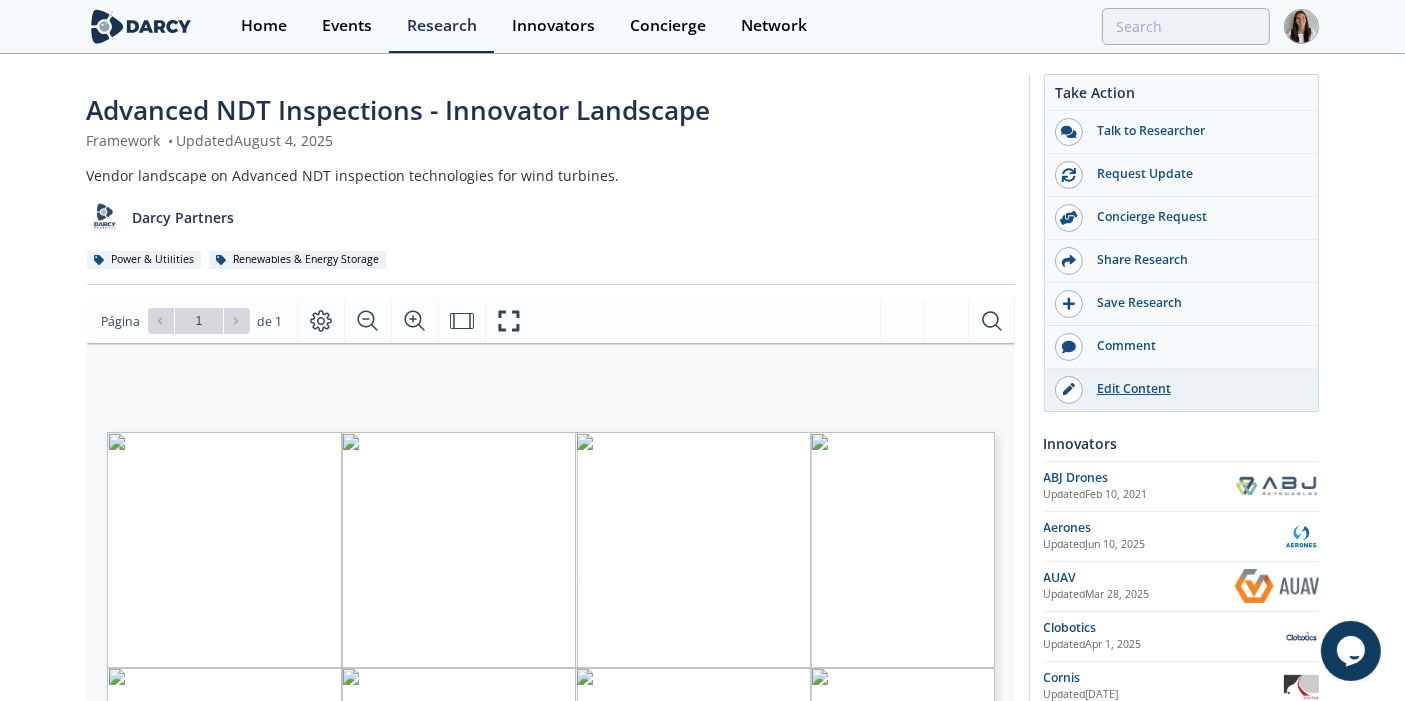 click on "Edit Content" at bounding box center [1195, 389] 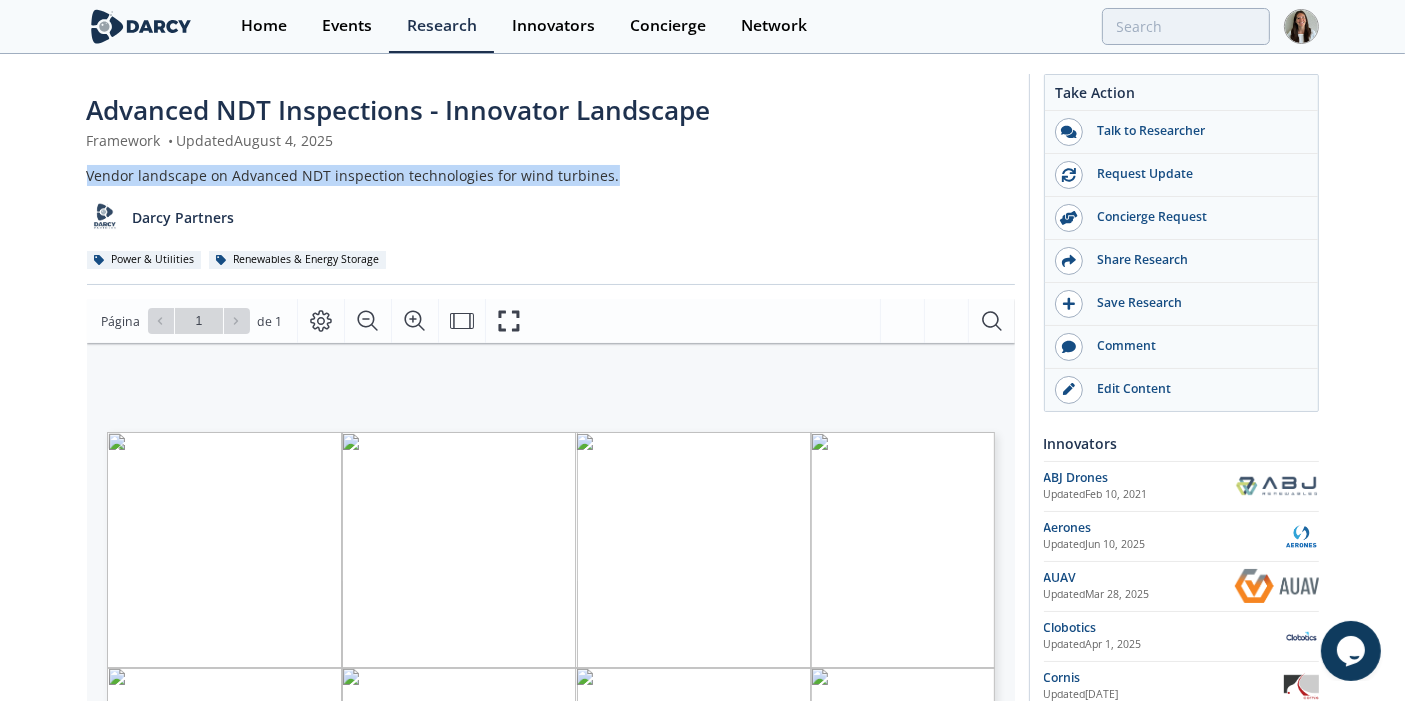 drag, startPoint x: 83, startPoint y: 172, endPoint x: 600, endPoint y: 172, distance: 517 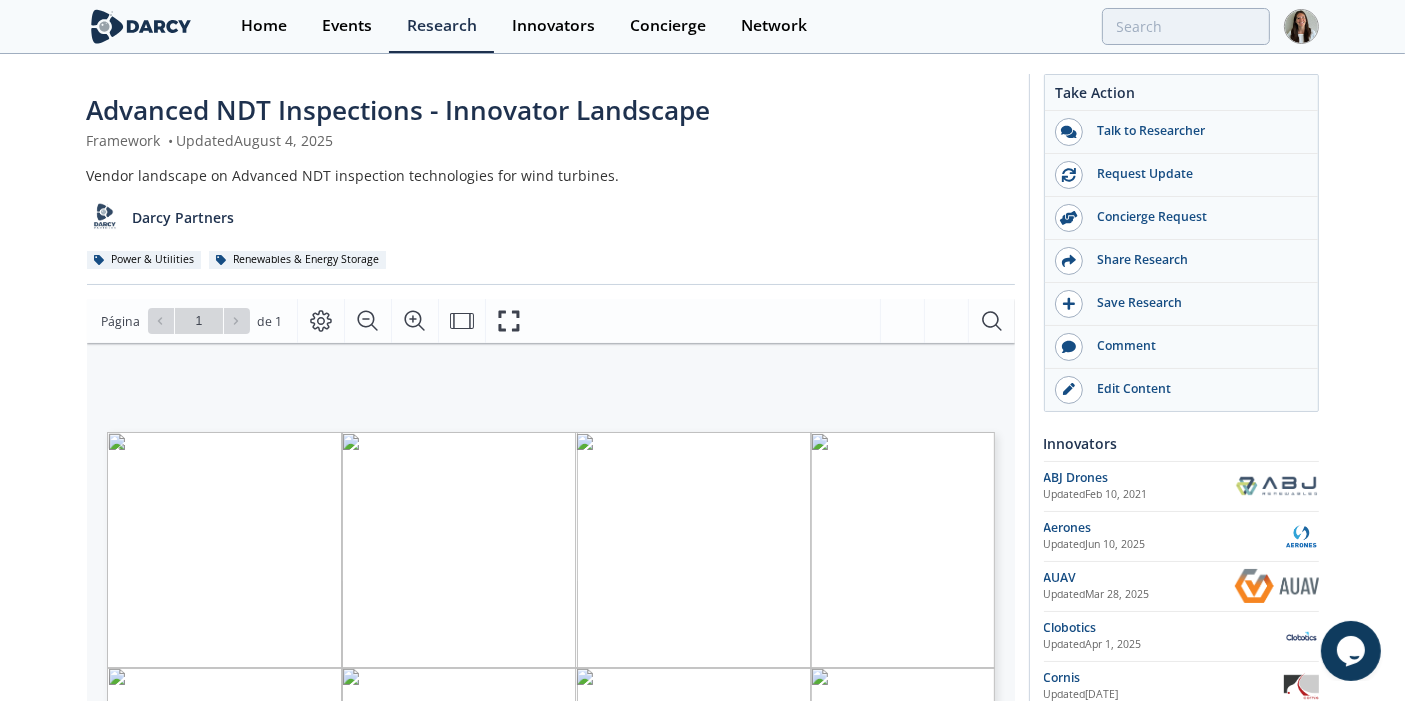 click on "Advanced NDT Inspections - Innovator Landscape
Framework
•
Updated  August 4, 2025
Vendor landscape on Advanced NDT inspection technologies for wind turbines.
Darcy Partners
Power & Utilities
Renewables & Energy Storage
Comments" 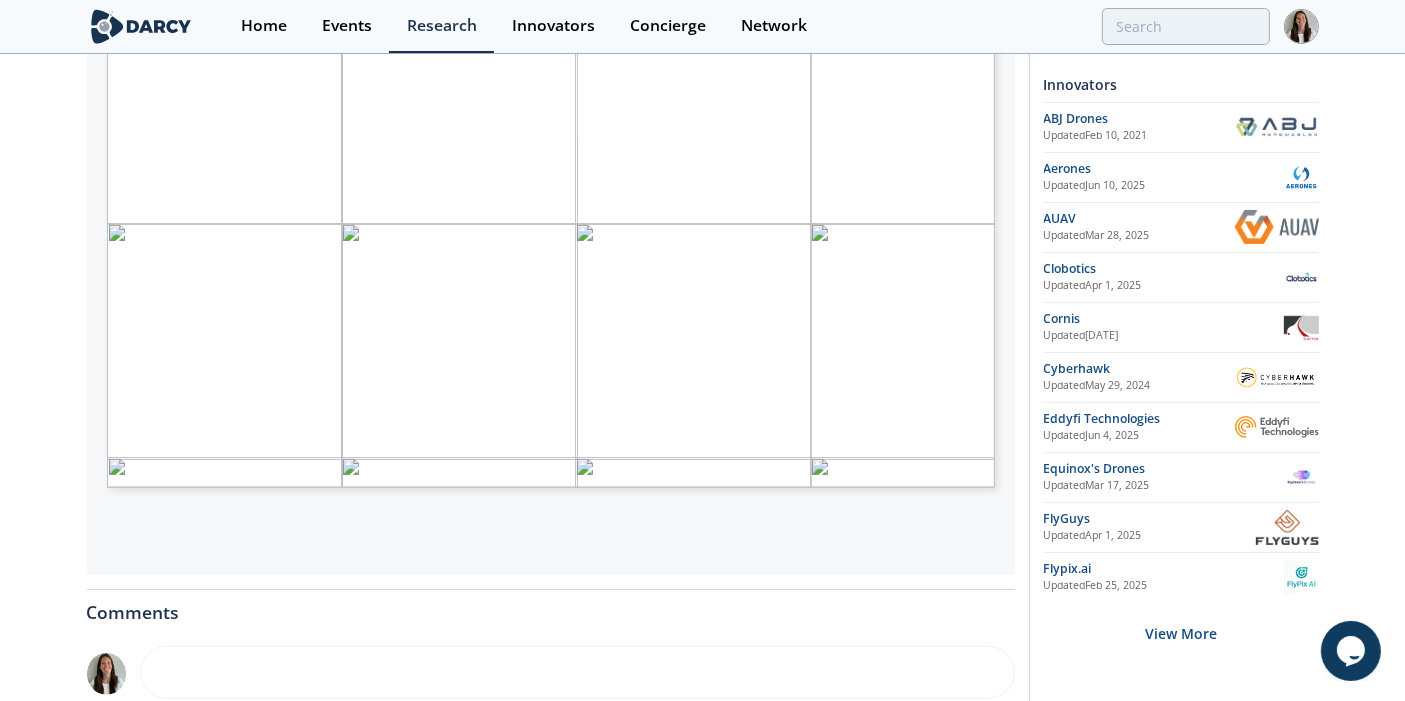 scroll, scrollTop: 0, scrollLeft: 0, axis: both 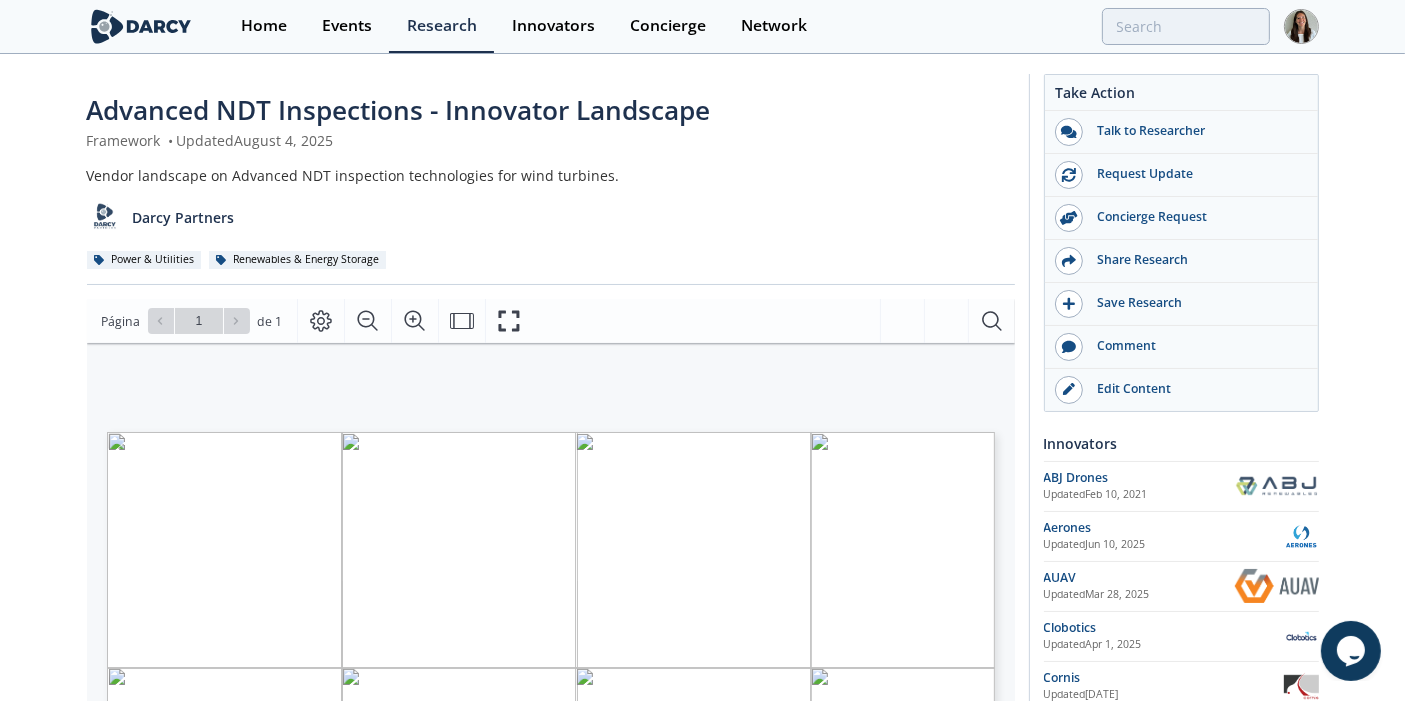 click on "Advanced NDT Inspections - Innovator Landscape
Framework
•
Updated  August 4, 2025
Vendor landscape on Advanced NDT inspection technologies for wind turbines.
Darcy Partners
Power & Utilities
Renewables & Energy Storage
Comments" 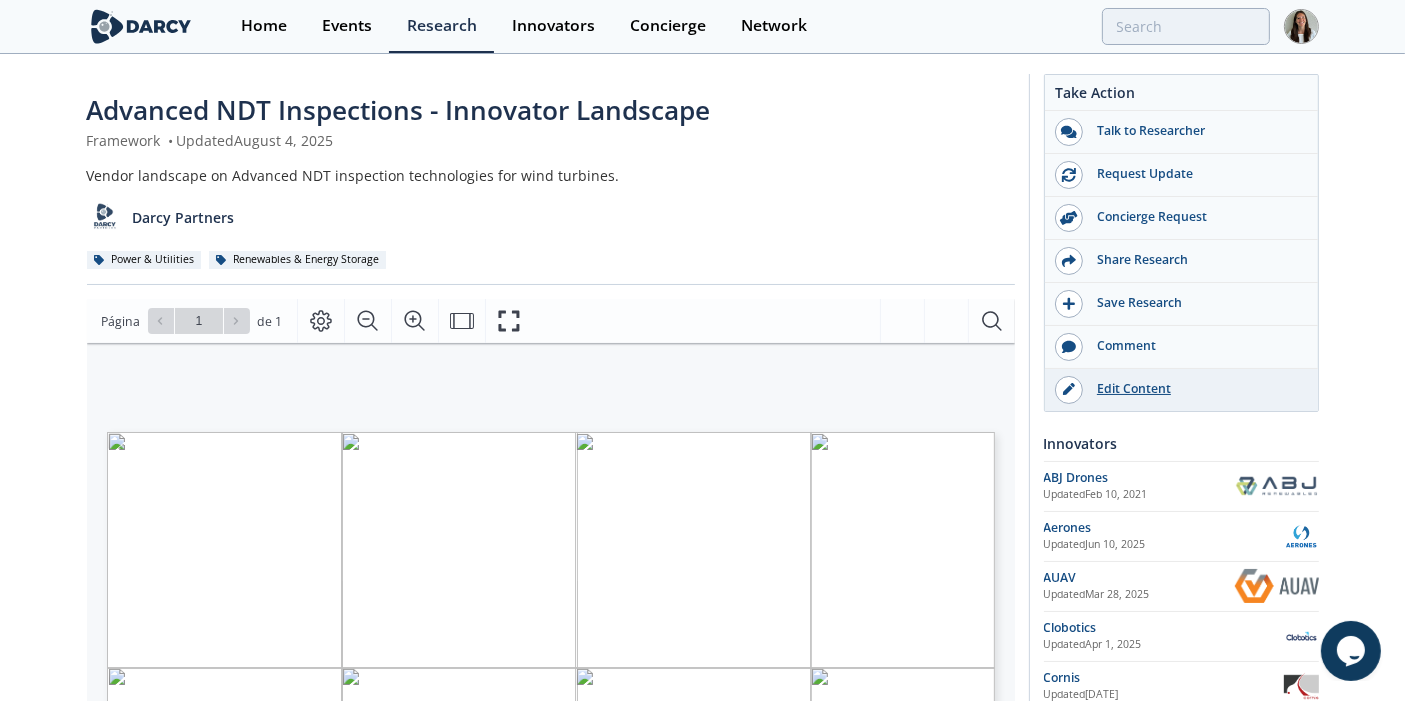click on "Edit Content" at bounding box center [1181, 390] 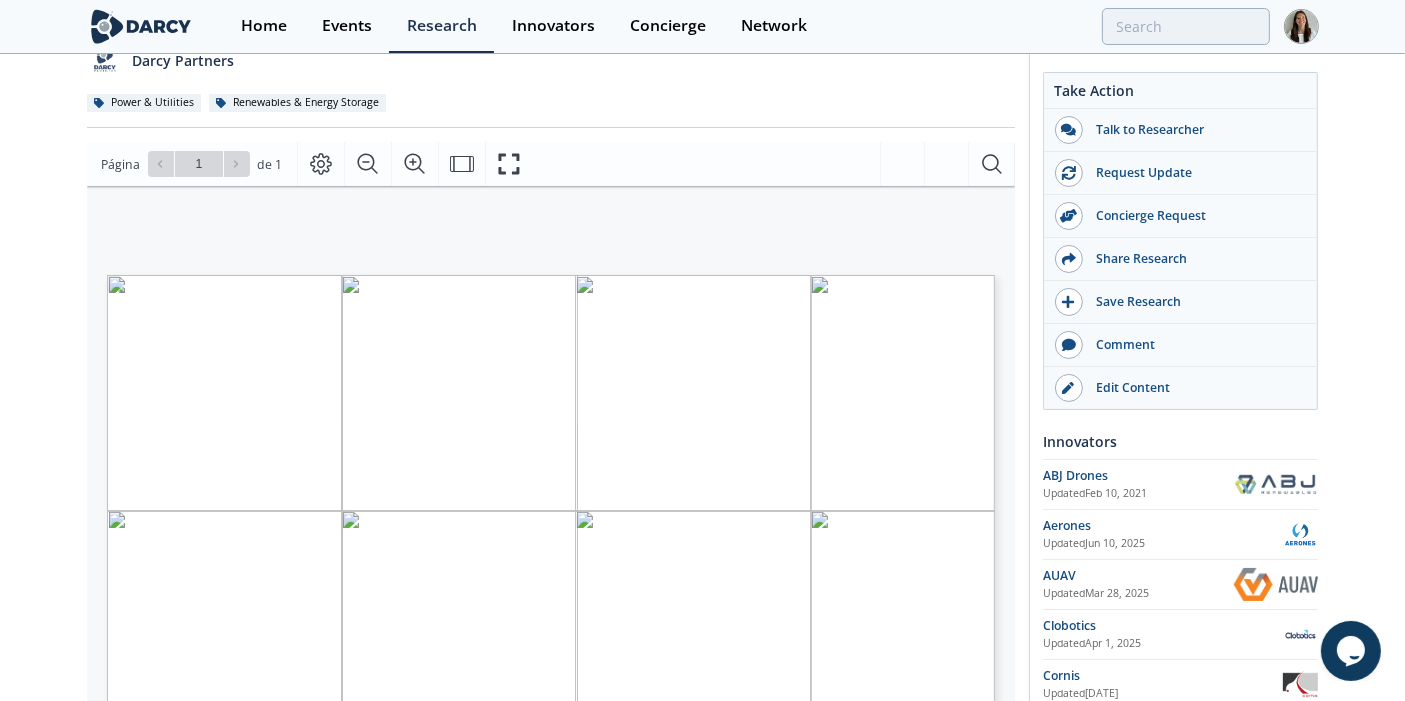 scroll, scrollTop: 0, scrollLeft: 0, axis: both 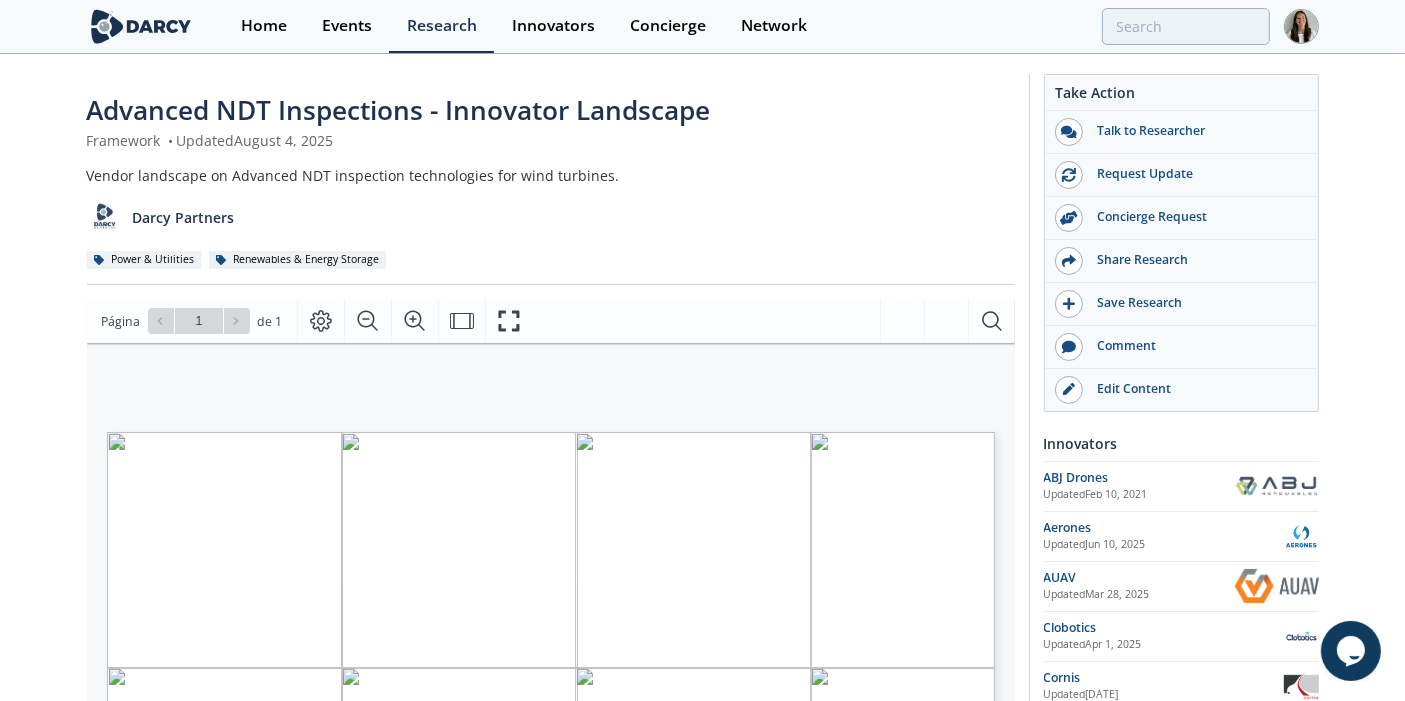 click on "Advanced NDT Inspections - Innovator Landscape
Framework
•
Updated  August 4, 2025
Vendor landscape on Advanced NDT inspection technologies for wind turbines.
Darcy Partners
Power & Utilities
Renewables & Energy Storage
Comments" 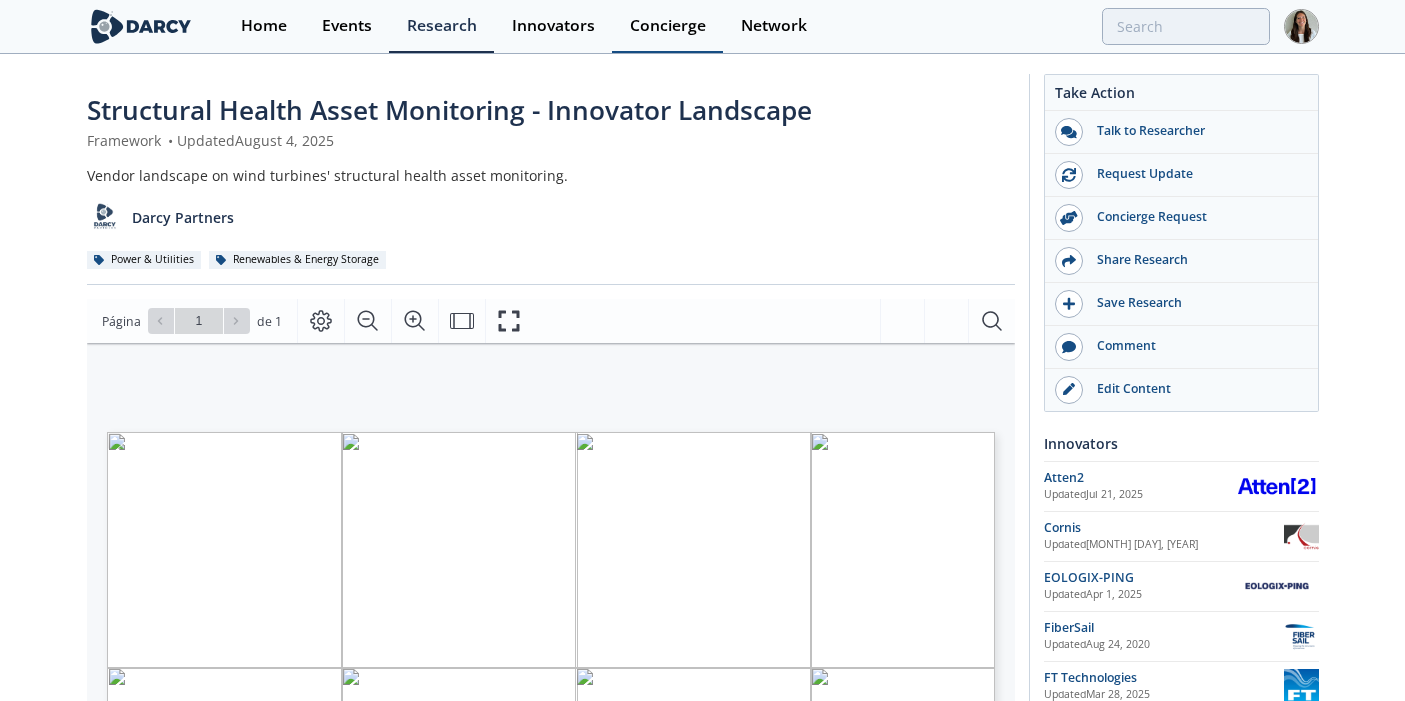 scroll, scrollTop: 0, scrollLeft: 0, axis: both 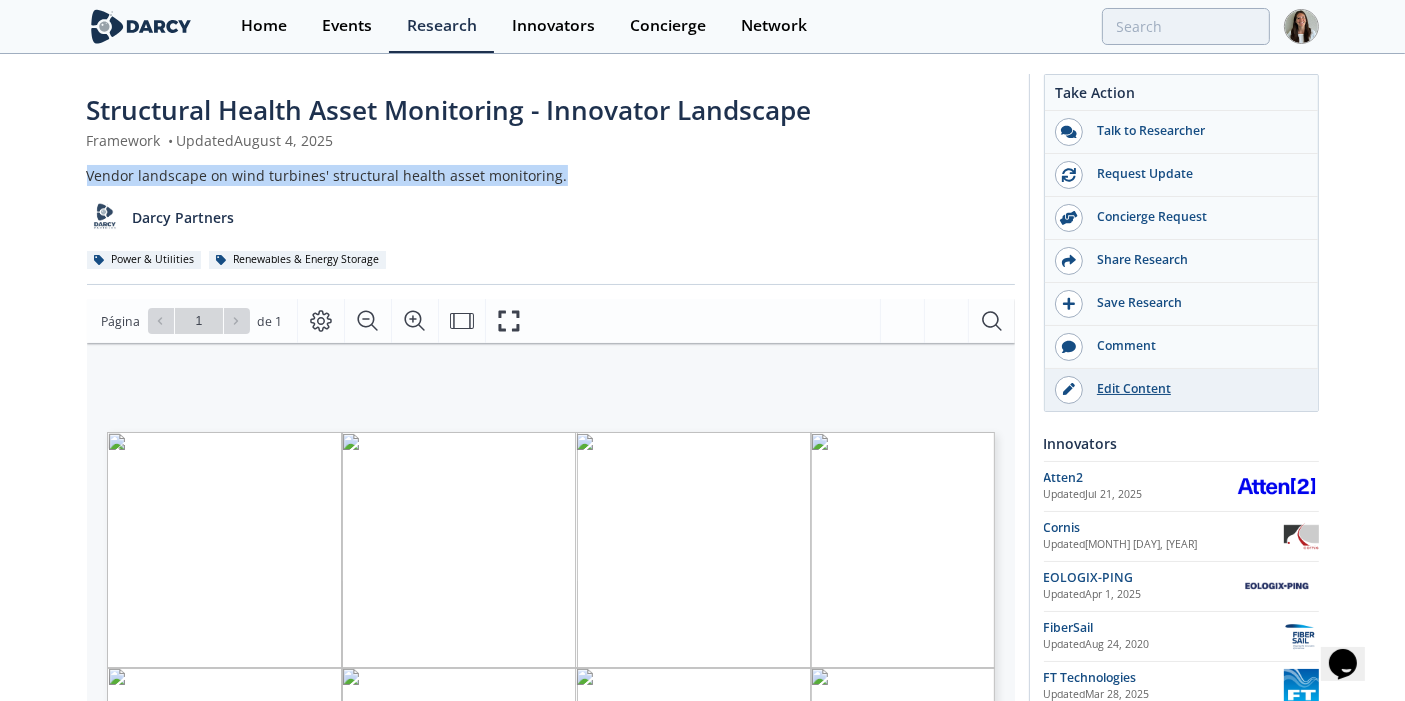 click on "Edit Content" at bounding box center [1195, 389] 